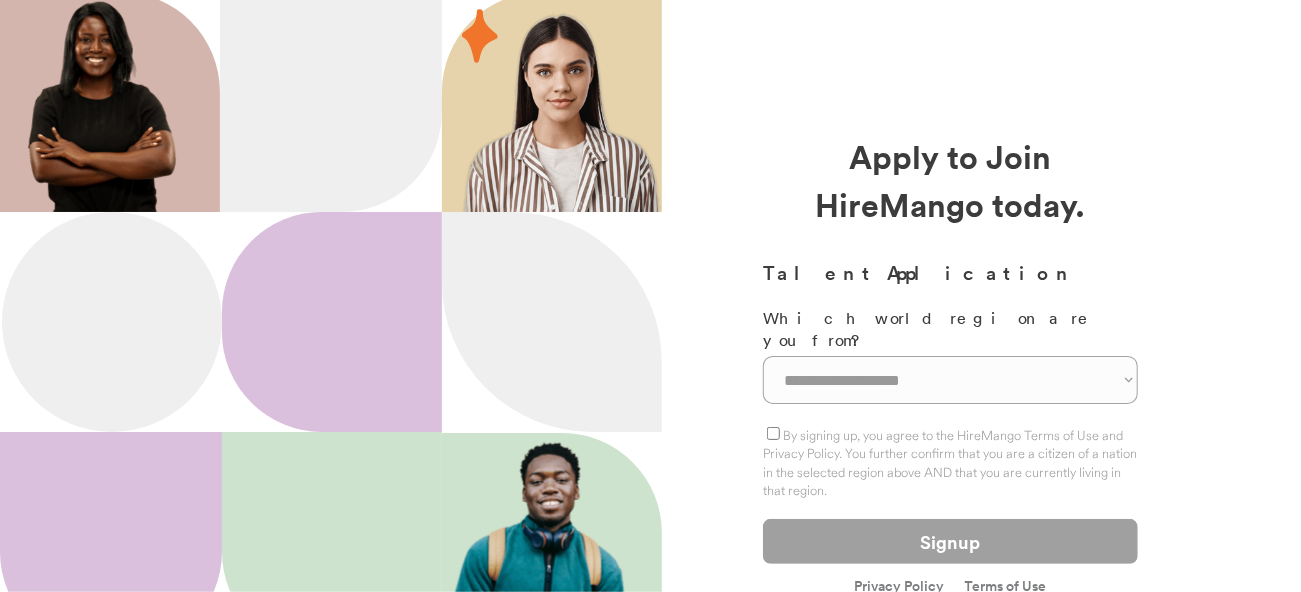 scroll, scrollTop: 200, scrollLeft: 0, axis: vertical 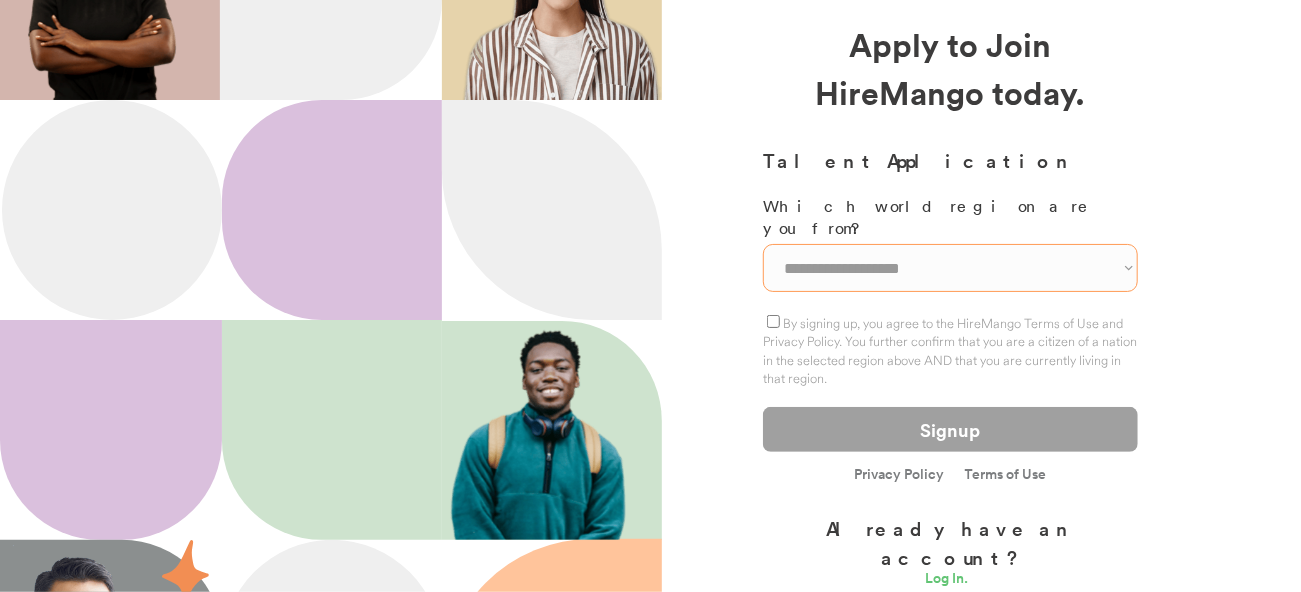 click on "[PASSWORD]" at bounding box center (950, 268) 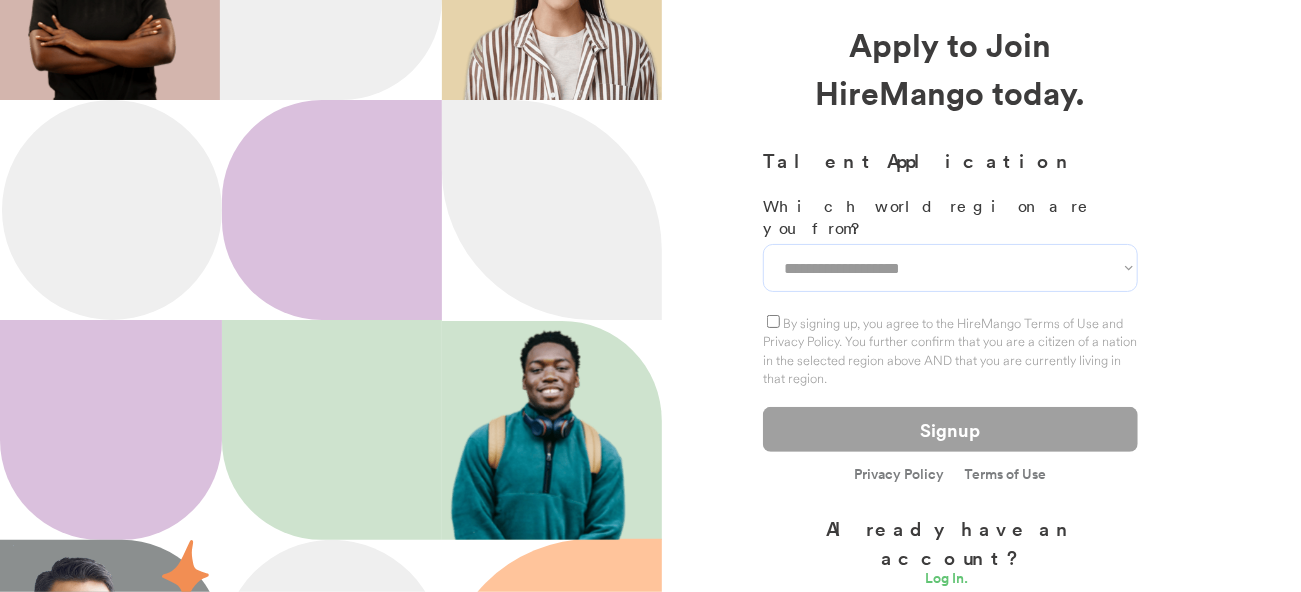 select on "[PASSWORD]" 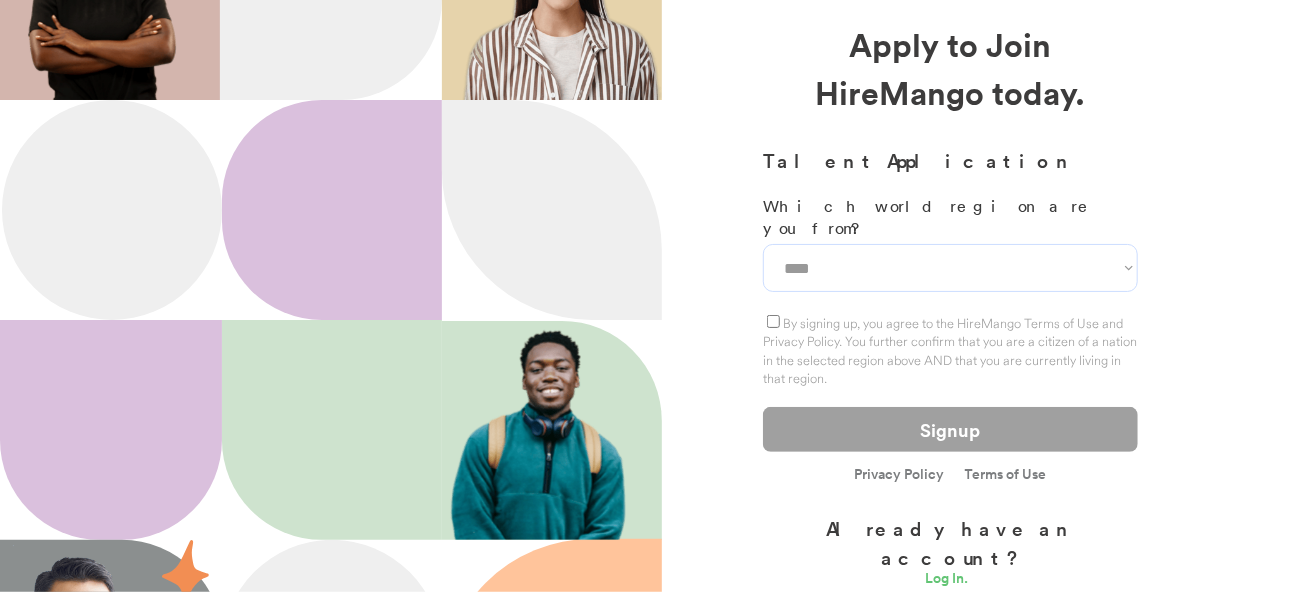click on "[PASSWORD]" at bounding box center [950, 268] 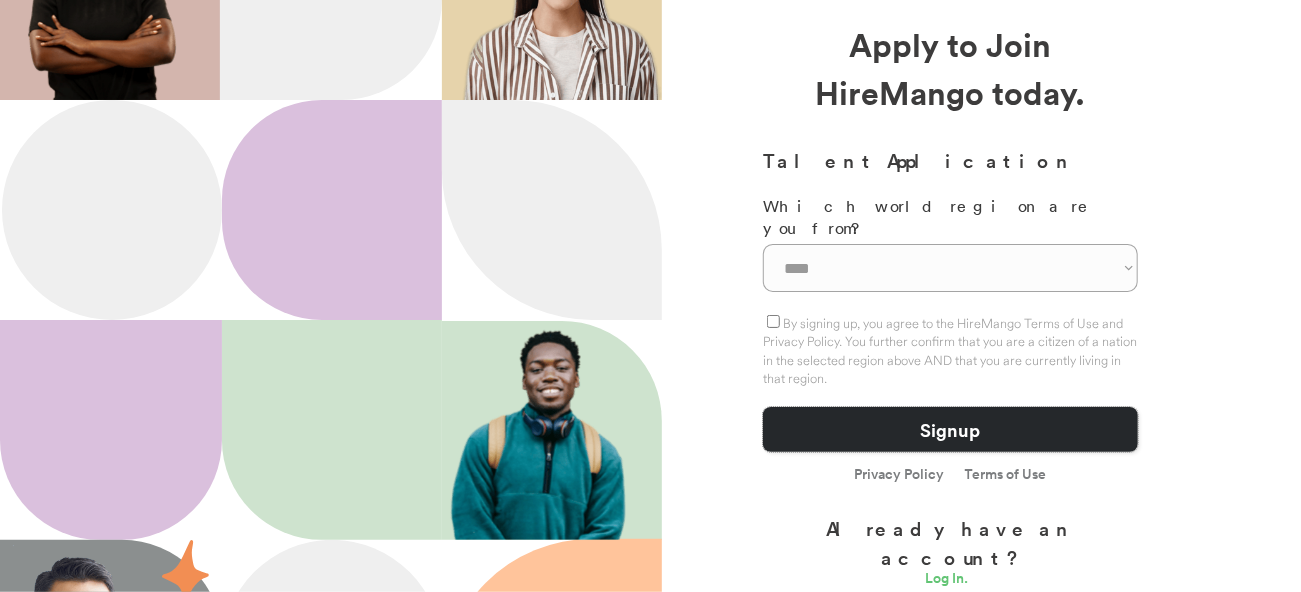 click on "Signup" at bounding box center [950, 429] 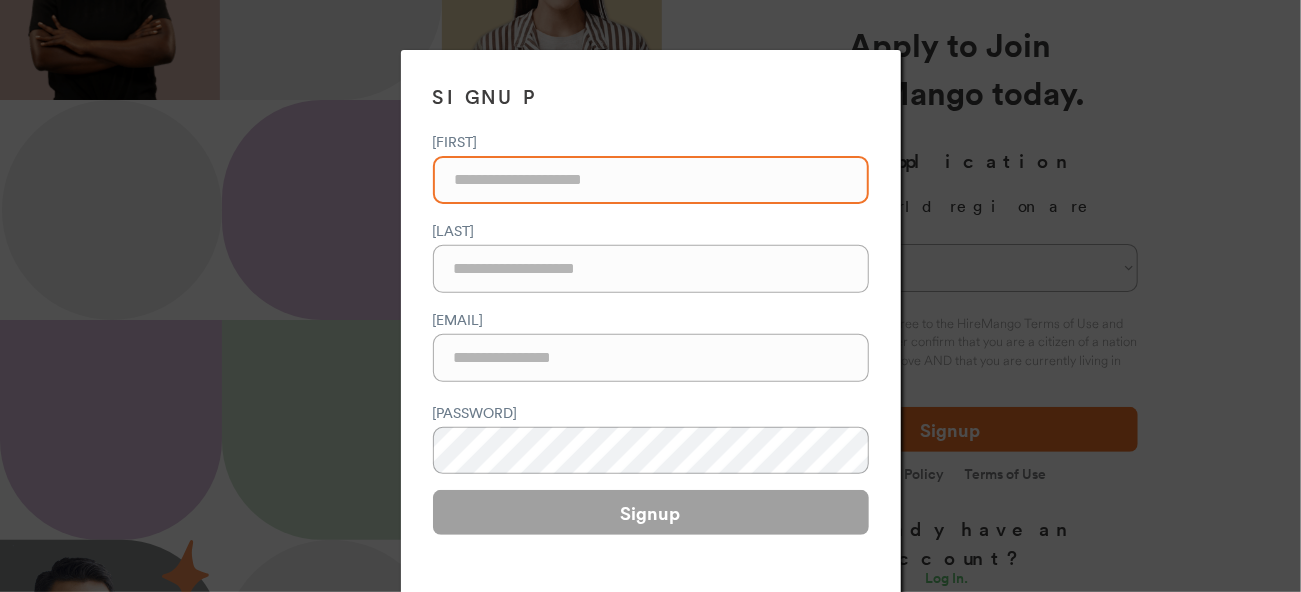 click at bounding box center [651, 180] 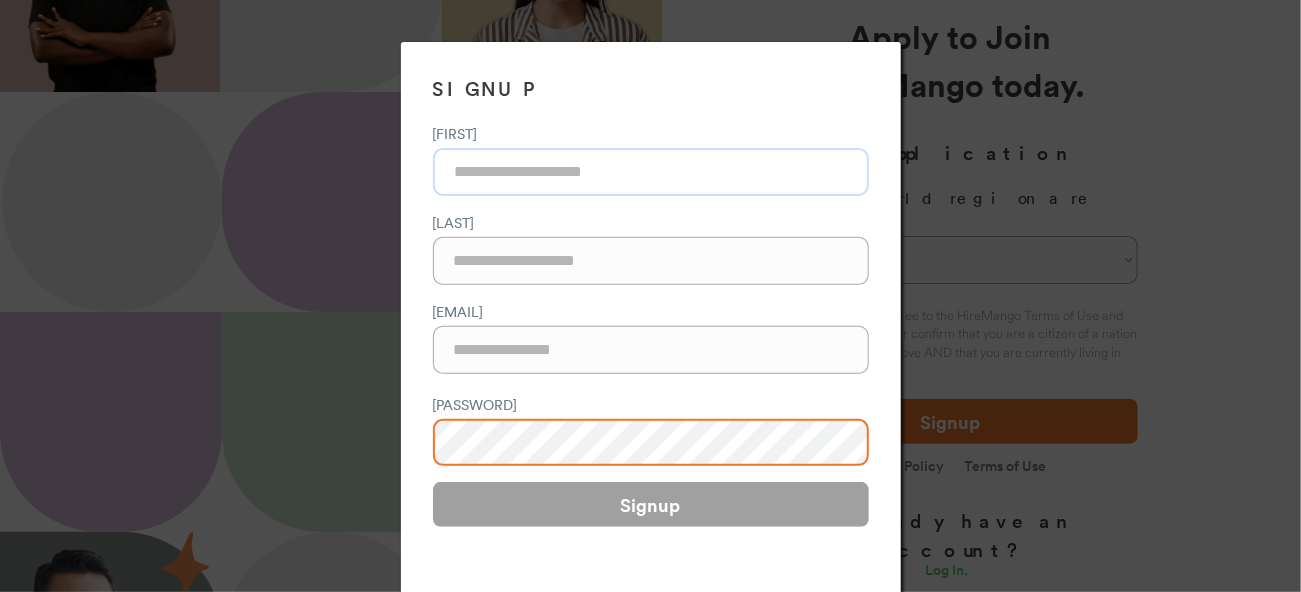 scroll, scrollTop: 200, scrollLeft: 0, axis: vertical 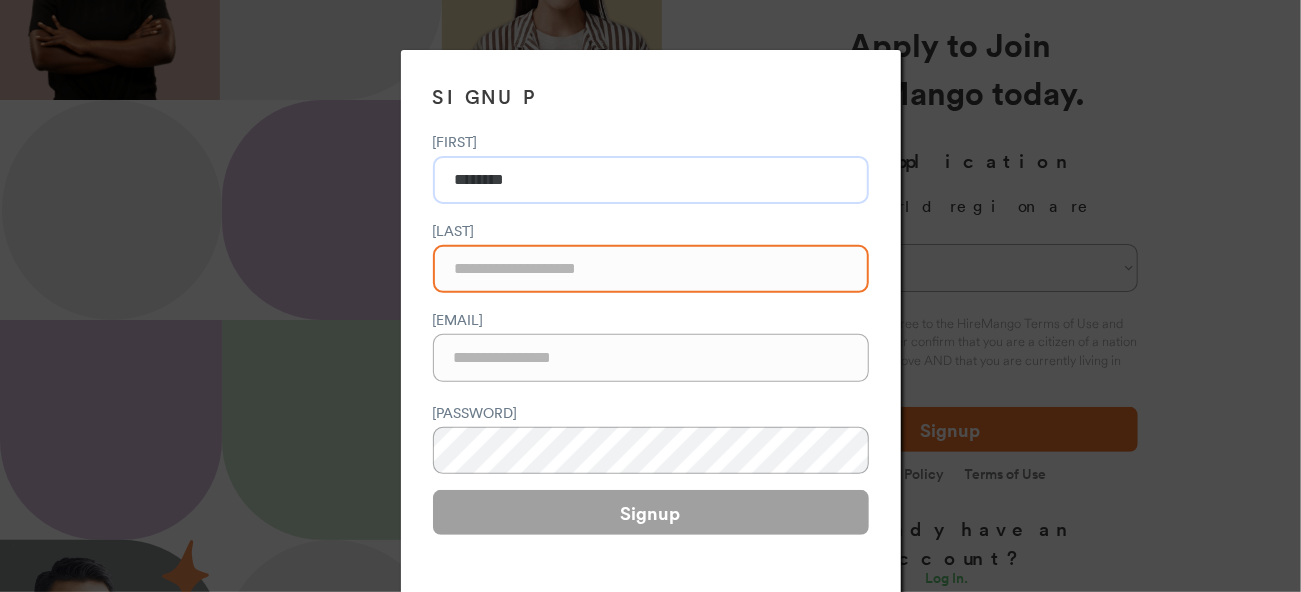 type on "[PASSWORD]" 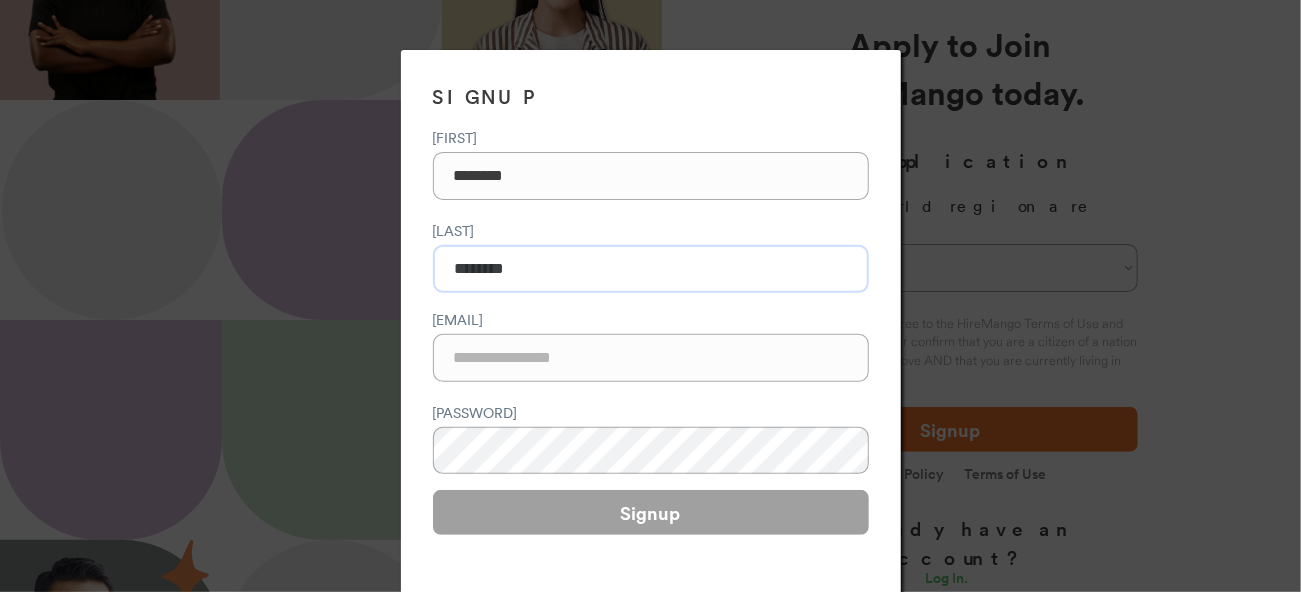 type on "[PASSWORD]" 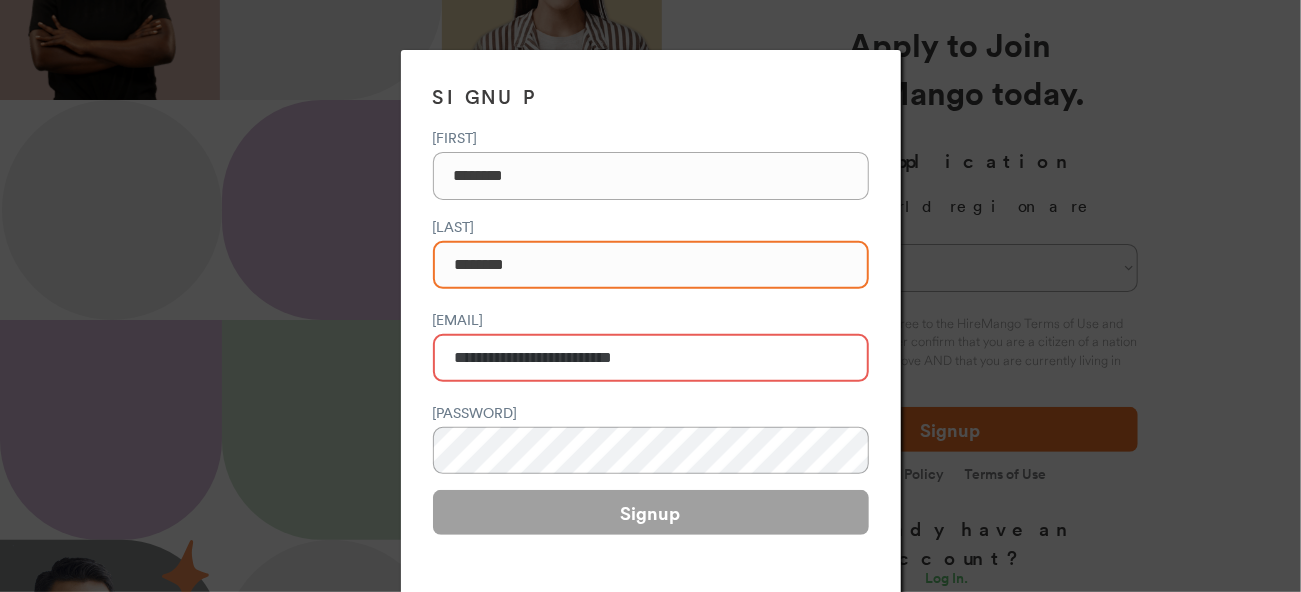 type on "[PASSWORD]" 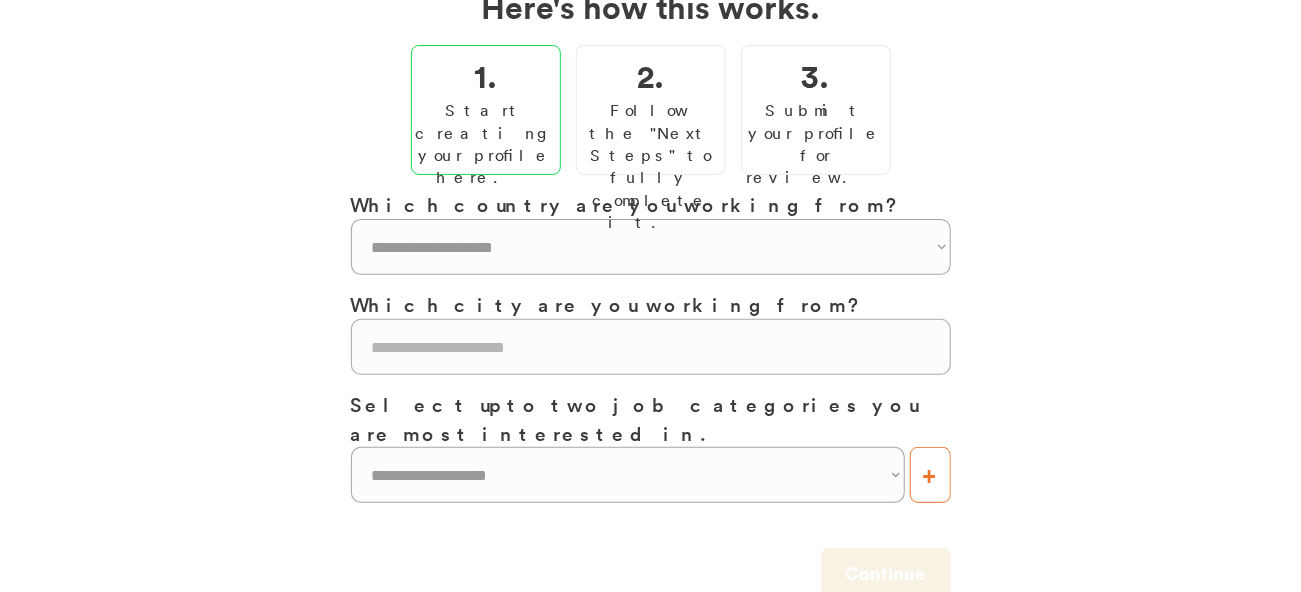 scroll, scrollTop: 200, scrollLeft: 0, axis: vertical 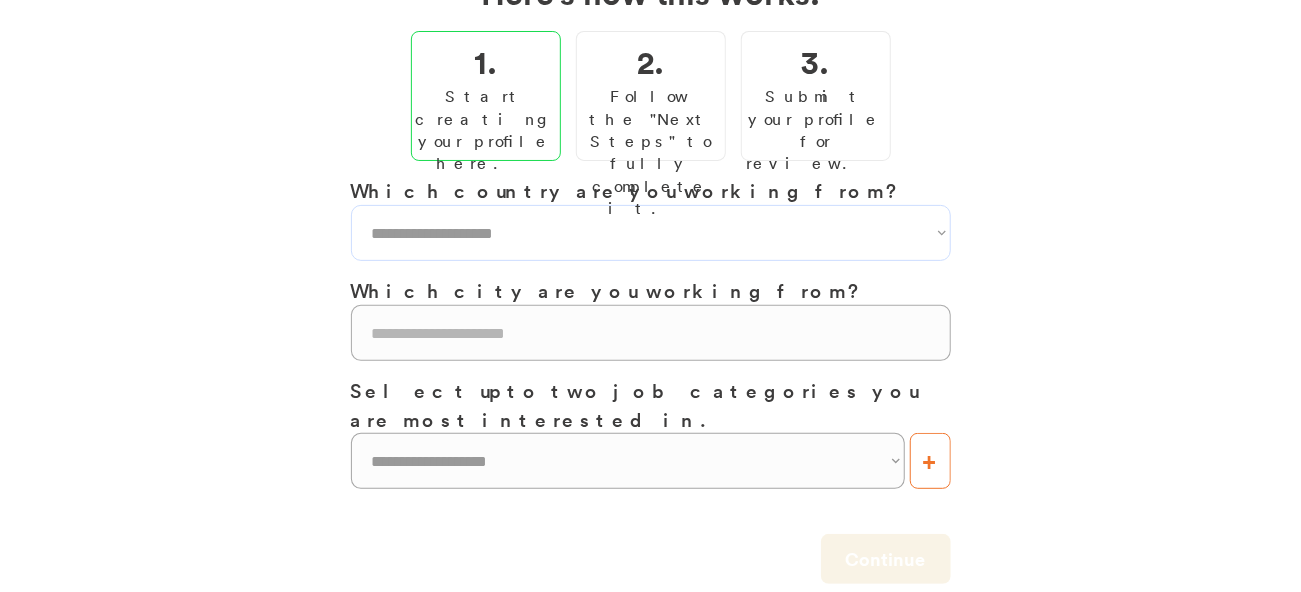 click on "[COUNTRY] [COUNTRY] [COUNTRY] [COUNTRY] [COUNTRY] [COUNTRY] [COUNTRY] [COUNTRY] [COUNTRY] [COUNTRY] [COUNTRY] [COUNTRY] [COUNTRY] [COUNTRY] [COUNTRY]" at bounding box center (651, 233) 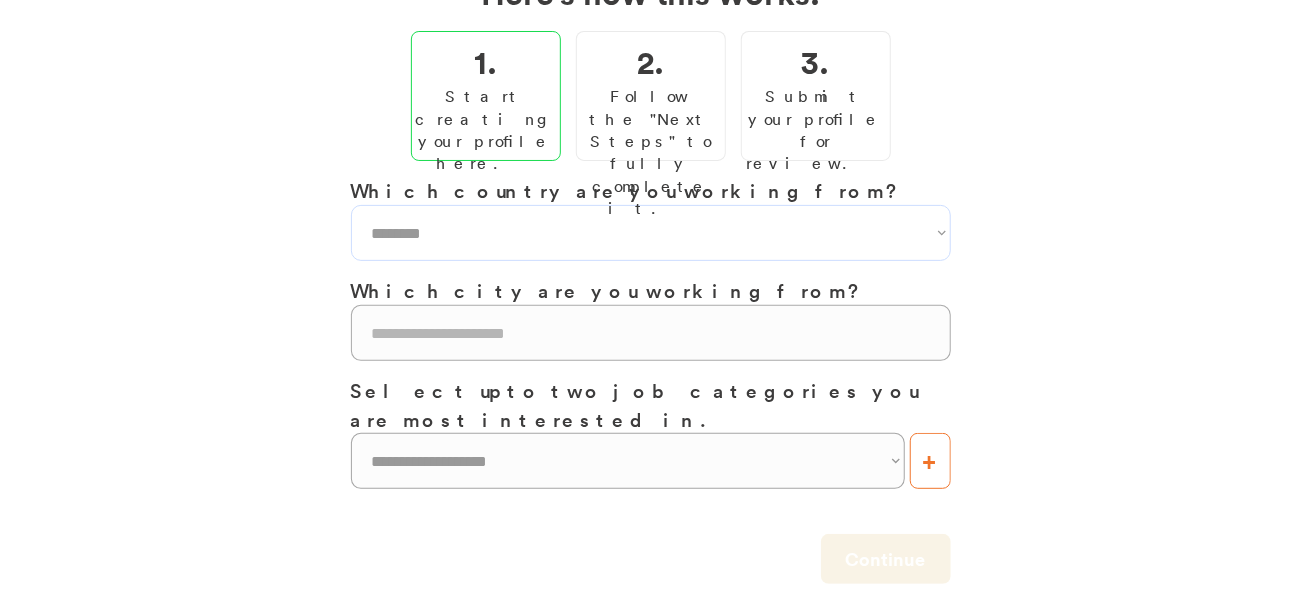 click on "[COUNTRY] [COUNTRY] [COUNTRY] [COUNTRY] [COUNTRY] [COUNTRY] [COUNTRY] [COUNTRY] [COUNTRY] [COUNTRY] [COUNTRY] [COUNTRY] [COUNTRY] [COUNTRY] [COUNTRY]" at bounding box center [651, 233] 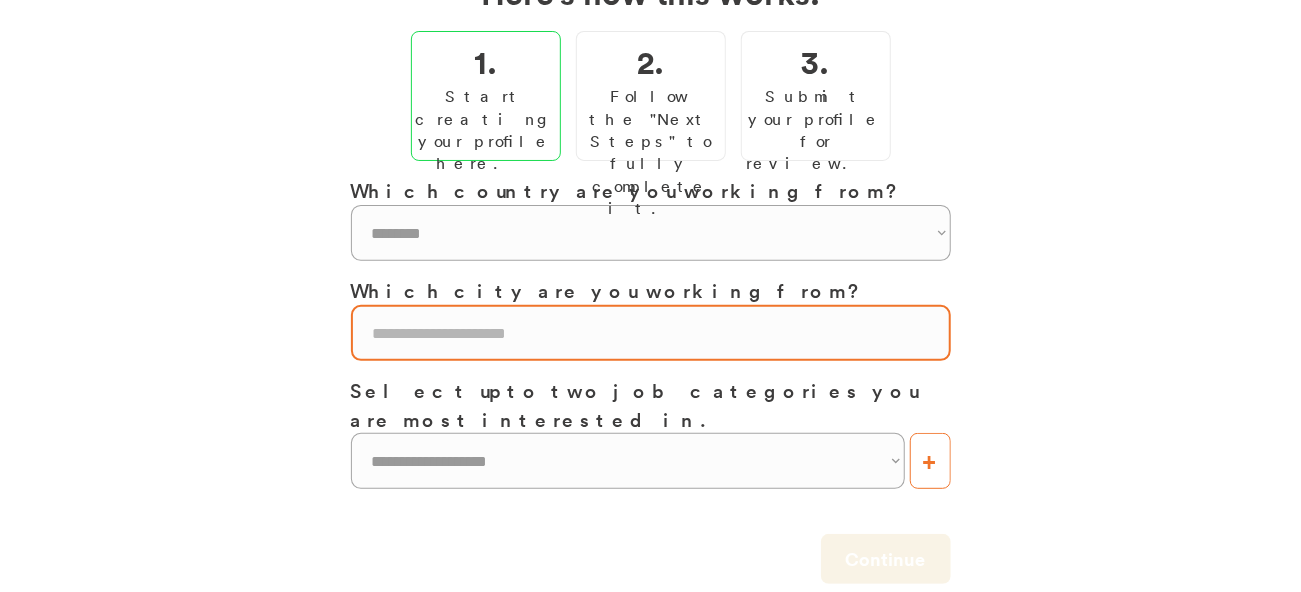 click at bounding box center [651, 333] 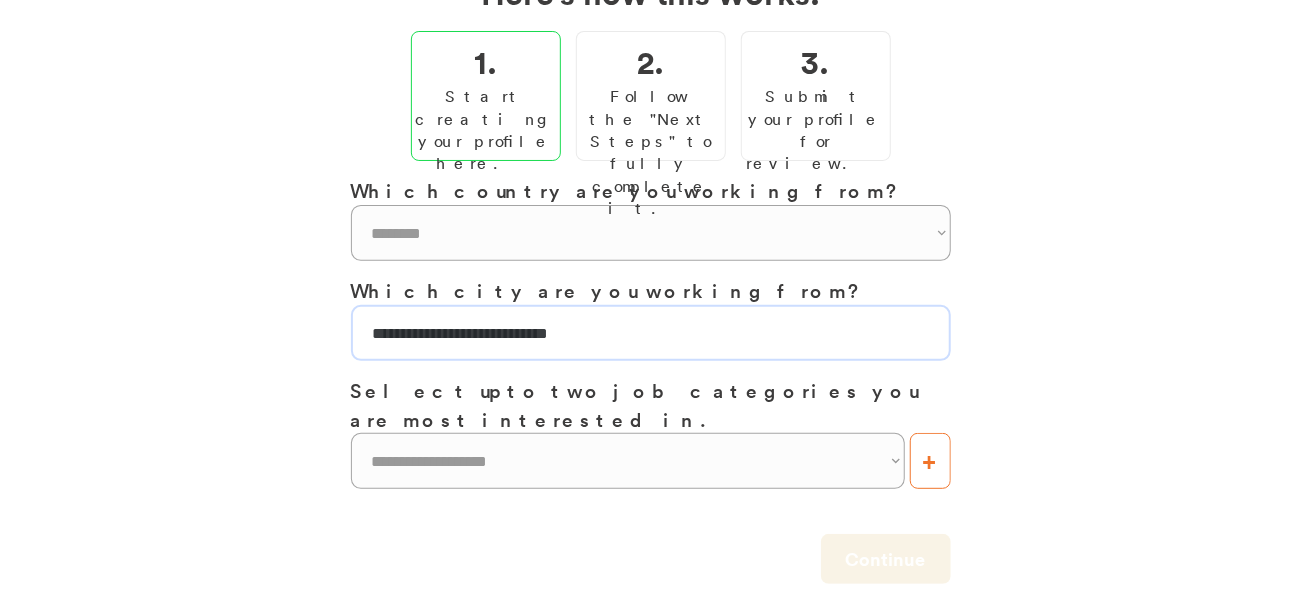 drag, startPoint x: 665, startPoint y: 337, endPoint x: 403, endPoint y: 339, distance: 262.00763 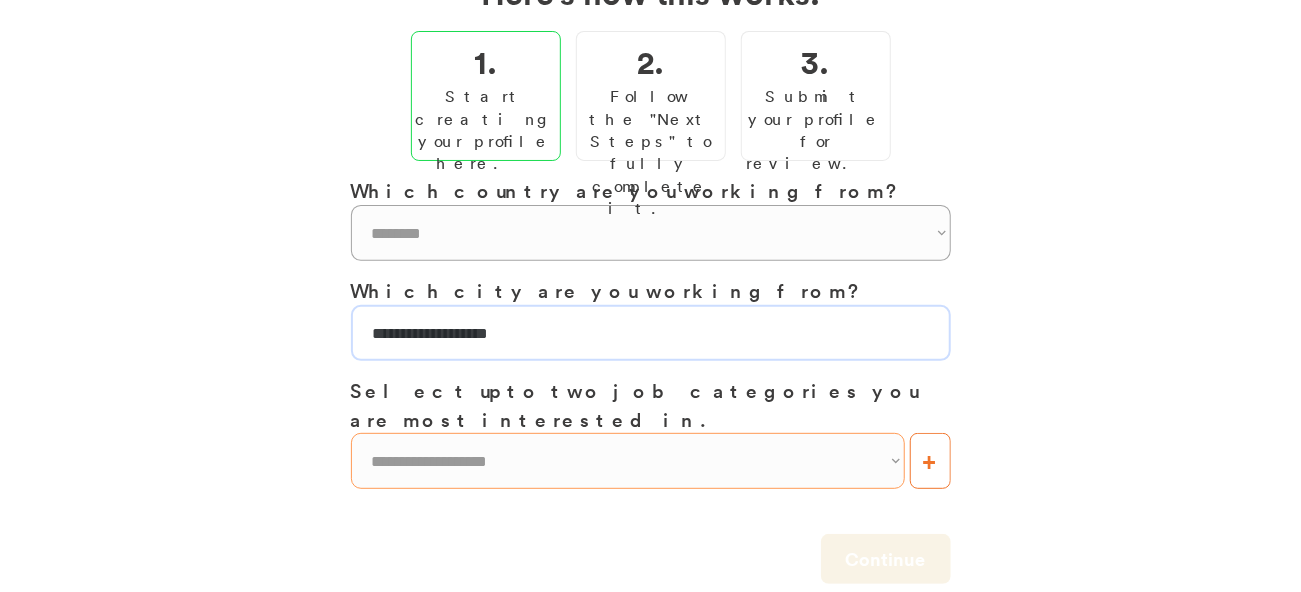 type on "[REDACTED]" 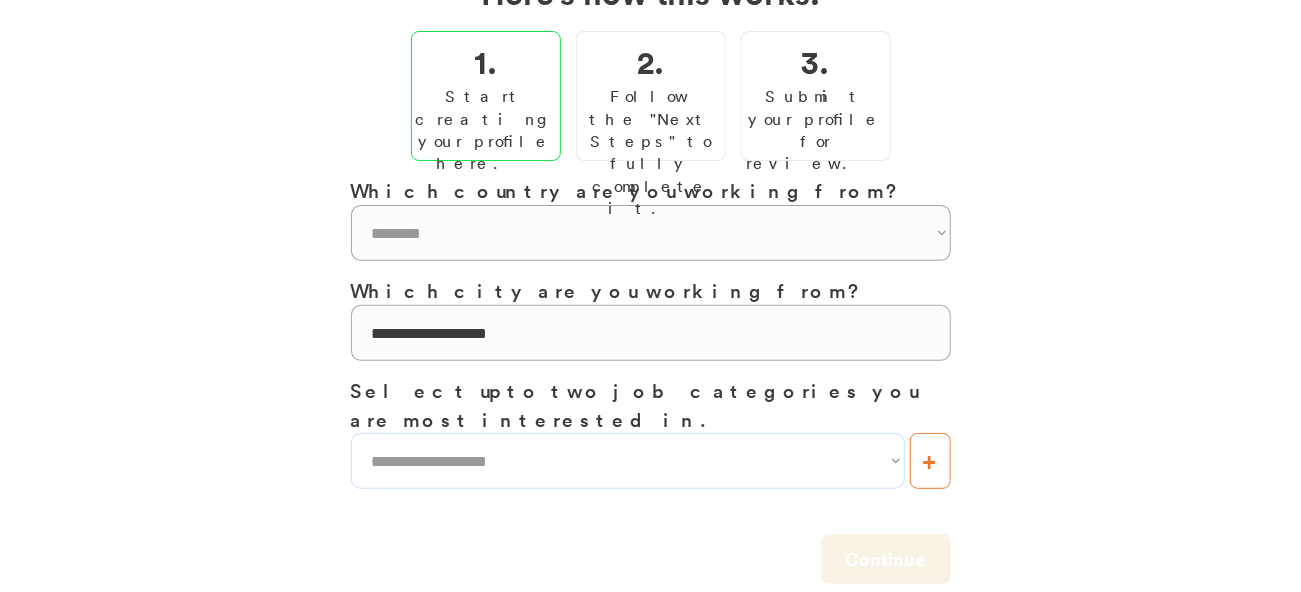click on "33% 33% Step 1. Start creating your profile here. Welcome [FIRST] [LAST]!
Here's how this works. 1. Start creating your profile here. 2. Follow the "Next Steps" to fully complete it. 3. Submit your profile for review. Which country are you working from? [COUNTRY] [COUNTRY] [COUNTRY] [COUNTRY] [COUNTRY] [COUNTRY] [COUNTRY] [COUNTRY] [COUNTRY] [COUNTRY] [COUNTRY] [COUNTRY] [COUNTRY] [COUNTRY] [COUNTRY] Which city are you working from? Select up to two job categories you are most interested in. [JOB_CATEGORY] [JOB_CATEGORY] [JOB_CATEGORY] [JOB_CATEGORY] [JOB_CATEGORY] [JOB_CATEGORY] [JOB_CATEGORY] [JOB_CATEGORY] [JOB_CATEGORY] [JOB_CATEGORY] [JOB_CATEGORY] [JOB_CATEGORY] [JOB_CATEGORY] [JOB_CATEGORY] [JOB_CATEGORY] [JOB_CATEGORY] [JOB_CATEGORY] [JOB_CATEGORY] [JOB_CATEGORY] [JOB_CATEGORY] [JOB_CATEGORY] [JOB_CATEGORY] [JOB_CATEGORY] [JOB_CATEGORY] [JOB_CATEGORY] [JOB_CATEGORY] [JOB_CATEGORY] [JOB_CATEGORY] [JOB_CATEGORY] [JOB_CATEGORY] [JOB_CATEGORY] [JOB_CATEGORY]" at bounding box center [650, 343] 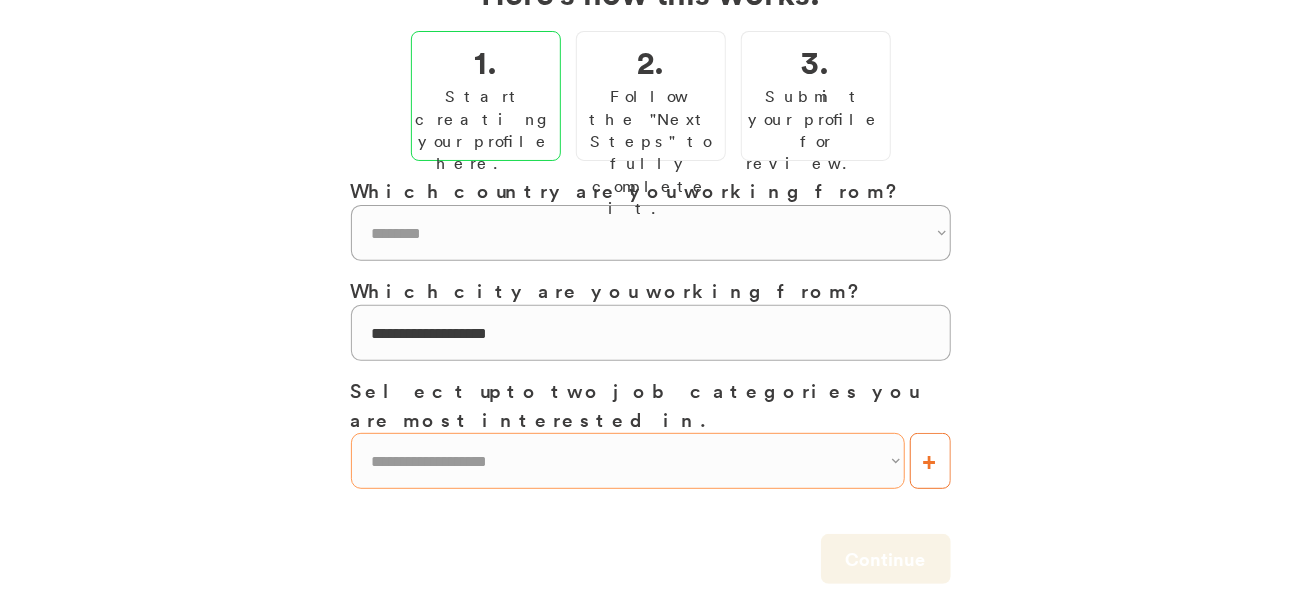 click on "[JOB_CATEGORY] [JOB_CATEGORY] [JOB_CATEGORY] [JOB_CATEGORY] [JOB_CATEGORY] [JOB_CATEGORY] [JOB_CATEGORY] [JOB_CATEGORY] [JOB_CATEGORY] [JOB_CATEGORY] [JOB_CATEGORY] [JOB_CATEGORY] [JOB_CATEGORY] [JOB_CATEGORY] [JOB_CATEGORY] [JOB_CATEGORY] [JOB_CATEGORY] [JOB_CATEGORY] [JOB_CATEGORY] [JOB_CATEGORY] [JOB_CATEGORY] [JOB_CATEGORY] [JOB_CATEGORY] [JOB_CATEGORY] [JOB_CATEGORY] [JOB_CATEGORY] [JOB_CATEGORY] [JOB_CATEGORY] [JOB_CATEGORY] [JOB_CATEGORY] [JOB_CATEGORY] [JOB_CATEGORY] [JOB_CATEGORY] [JOB_CATEGORY] [JOB_CATEGORY] [JOB_CATEGORY] [JOB_CATEGORY] [JOB_CATEGORY] [JOB_CATEGORY] [JOB_CATEGORY] [JOB_CATEGORY] [JOB_CATEGORY] [JOB_CATEGORY] [JOB_CATEGORY] [JOB_CATEGORY] [JOB_CATEGORY] [JOB_CATEGORY] [JOB_CATEGORY] [JOB_CATEGORY] [JOB_CATEGORY] [JOB_CATEGORY] [JOB_CATEGORY] [JOB_CATEGORY] [JOB_CATEGORY] [JOB_CATEGORY] [JOB_CATEGORY] [JOB_CATEGORY] [JOB_CATEGORY] [JOB_CATEGORY] [JOB_CATEGORY] [JOB_CATEGORY] [JOB_CATEGORY] [JOB_CATEGORY] [JOB_CATEGORY] [JOB_CATEGORY] [JOB_CATEGORY] [JOB_CATEGORY]" at bounding box center [628, 461] 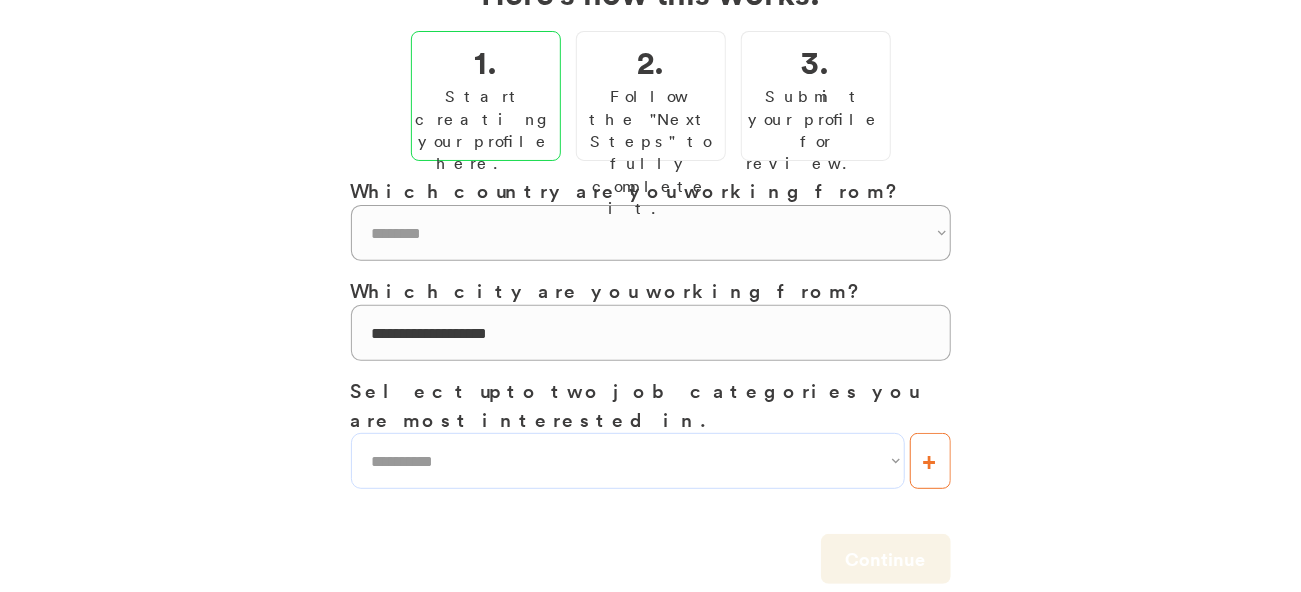 click on "[JOB_CATEGORY] [JOB_CATEGORY] [JOB_CATEGORY] [JOB_CATEGORY] [JOB_CATEGORY] [JOB_CATEGORY] [JOB_CATEGORY] [JOB_CATEGORY] [JOB_CATEGORY] [JOB_CATEGORY] [JOB_CATEGORY] [JOB_CATEGORY] [JOB_CATEGORY] [JOB_CATEGORY] [JOB_CATEGORY] [JOB_CATEGORY] [JOB_CATEGORY] [JOB_CATEGORY] [JOB_CATEGORY] [JOB_CATEGORY] [JOB_CATEGORY] [JOB_CATEGORY] [JOB_CATEGORY] [JOB_CATEGORY] [JOB_CATEGORY] [JOB_CATEGORY] [JOB_CATEGORY] [JOB_CATEGORY] [JOB_CATEGORY] [JOB_CATEGORY] [JOB_CATEGORY] [JOB_CATEGORY] [JOB_CATEGORY] [JOB_CATEGORY] [JOB_CATEGORY] [JOB_CATEGORY] [JOB_CATEGORY] [JOB_CATEGORY] [JOB_CATEGORY] [JOB_CATEGORY] [JOB_CATEGORY] [JOB_CATEGORY] [JOB_CATEGORY] [JOB_CATEGORY] [JOB_CATEGORY] [JOB_CATEGORY] [JOB_CATEGORY] [JOB_CATEGORY] [JOB_CATEGORY] [JOB_CATEGORY] [JOB_CATEGORY] [JOB_CATEGORY] [JOB_CATEGORY] [JOB_CATEGORY] [JOB_CATEGORY] [JOB_CATEGORY] [JOB_CATEGORY] [JOB_CATEGORY] [JOB_CATEGORY] [JOB_CATEGORY] [JOB_CATEGORY] [JOB_CATEGORY] [JOB_CATEGORY] [JOB_CATEGORY] [JOB_CATEGORY] [JOB_CATEGORY] [JOB_CATEGORY]" at bounding box center (628, 461) 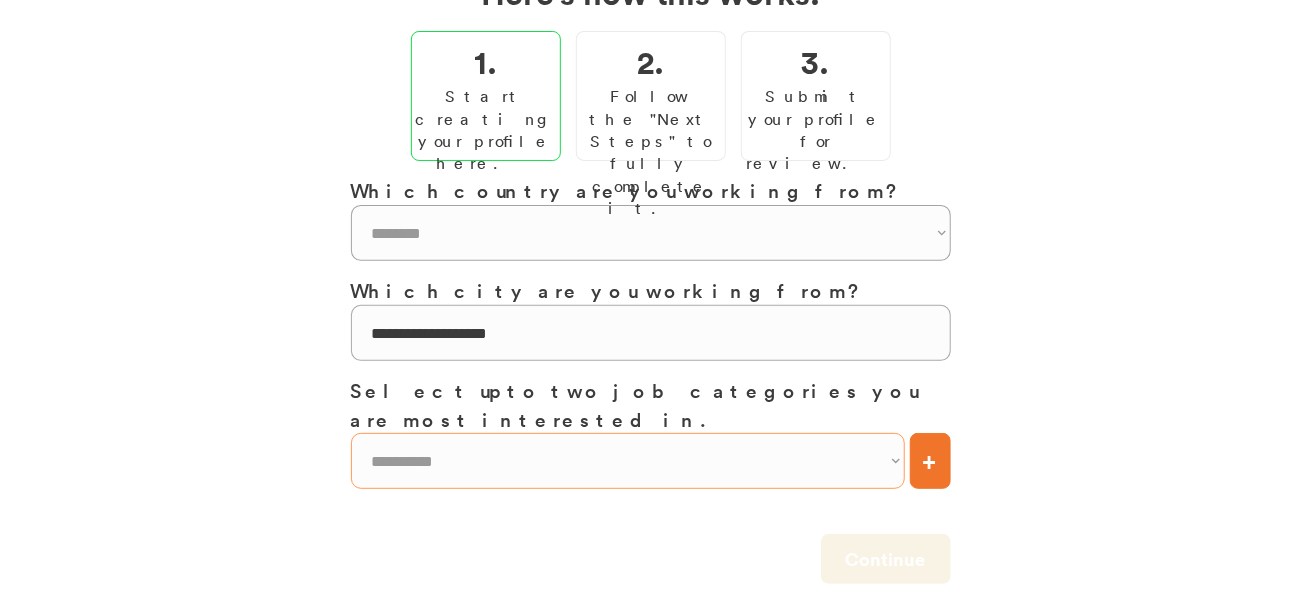 click on "[JOB_CATEGORY] [JOB_CATEGORY] [JOB_CATEGORY] [JOB_CATEGORY] [JOB_CATEGORY] [JOB_CATEGORY] [JOB_CATEGORY] [JOB_CATEGORY] [JOB_CATEGORY] [JOB_CATEGORY] [JOB_CATEGORY] [JOB_CATEGORY] [JOB_CATEGORY] [JOB_CATEGORY] [JOB_CATEGORY] [JOB_CATEGORY] [JOB_CATEGORY] [JOB_CATEGORY] [JOB_CATEGORY] [JOB_CATEGORY] [JOB_CATEGORY] [JOB_CATEGORY] [JOB_CATEGORY] [JOB_CATEGORY] [JOB_CATEGORY] [JOB_CATEGORY] [JOB_CATEGORY] [JOB_CATEGORY] [JOB_CATEGORY] [JOB_CATEGORY] [JOB_CATEGORY] [JOB_CATEGORY] [JOB_CATEGORY] [JOB_CATEGORY] [JOB_CATEGORY] [JOB_CATEGORY] [JOB_CATEGORY] [JOB_CATEGORY] [JOB_CATEGORY] [JOB_CATEGORY] [JOB_CATEGORY] [JOB_CATEGORY] [JOB_CATEGORY] [JOB_CATEGORY] [JOB_CATEGORY] [JOB_CATEGORY] [JOB_CATEGORY] [JOB_CATEGORY] [JOB_CATEGORY] [JOB_CATEGORY] [JOB_CATEGORY] [JOB_CATEGORY] [JOB_CATEGORY] [JOB_CATEGORY] [JOB_CATEGORY] [JOB_CATEGORY] [JOB_CATEGORY] [JOB_CATEGORY] [JOB_CATEGORY] [JOB_CATEGORY] [JOB_CATEGORY] [JOB_CATEGORY] [JOB_CATEGORY] [JOB_CATEGORY] [JOB_CATEGORY] [JOB_CATEGORY] [JOB_CATEGORY]" at bounding box center (628, 461) 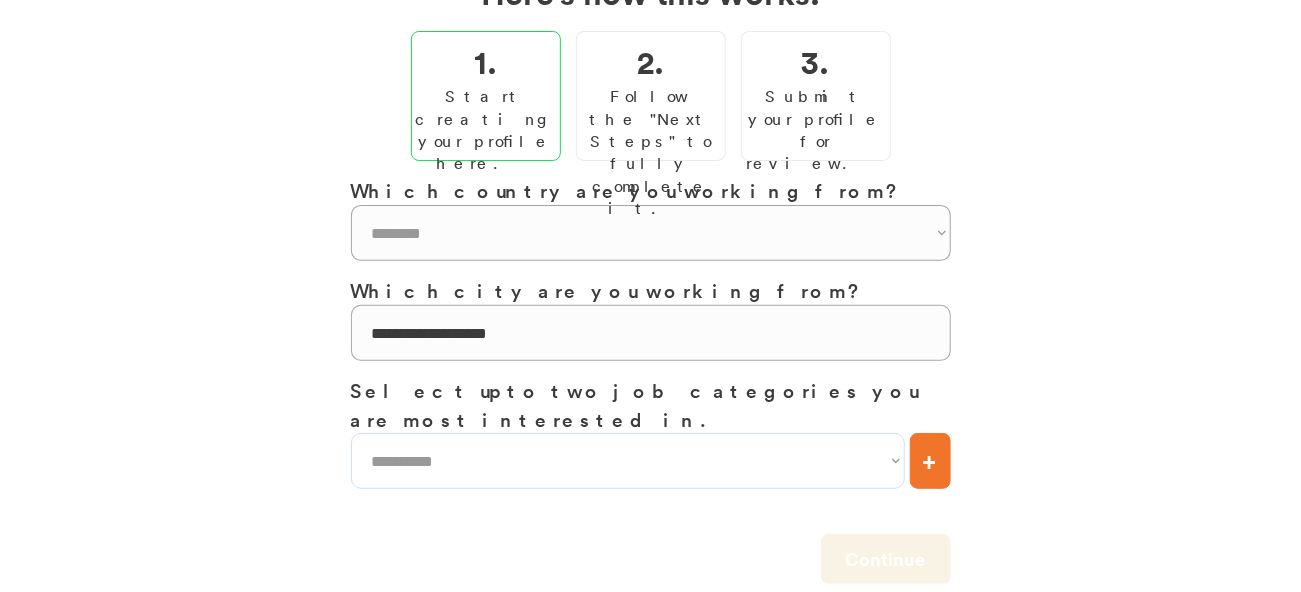 click on "33% 33% Step 1. Start creating your profile here. Welcome [FIRST] [LAST]!
Here's how this works. 1. Start creating your profile here. 2. Follow the "Next Steps" to fully complete it. 3. Submit your profile for review. Which country are you working from? [COUNTRY] [COUNTRY] [COUNTRY] [COUNTRY] [COUNTRY] [COUNTRY] [COUNTRY] [COUNTRY] [COUNTRY] [COUNTRY] [COUNTRY] [COUNTRY] [COUNTRY] [COUNTRY] [COUNTRY] Which city are you working from? Select up to two job categories you are most interested in. [JOB_CATEGORY] [JOB_CATEGORY] [JOB_CATEGORY] [JOB_CATEGORY] [JOB_CATEGORY] [JOB_CATEGORY] [JOB_CATEGORY] [JOB_CATEGORY] [JOB_CATEGORY] [JOB_CATEGORY] [JOB_CATEGORY] [JOB_CATEGORY] [JOB_CATEGORY] [JOB_CATEGORY] [JOB_CATEGORY] [JOB_CATEGORY] [JOB_CATEGORY] [JOB_CATEGORY] [JOB_CATEGORY] [JOB_CATEGORY] [JOB_CATEGORY] [JOB_CATEGORY] [JOB_CATEGORY] [JOB_CATEGORY] [JOB_CATEGORY] [JOB_CATEGORY] [JOB_CATEGORY] [JOB_CATEGORY] [JOB_CATEGORY] [JOB_CATEGORY] [JOB_CATEGORY] [JOB_CATEGORY]" at bounding box center (650, 343) 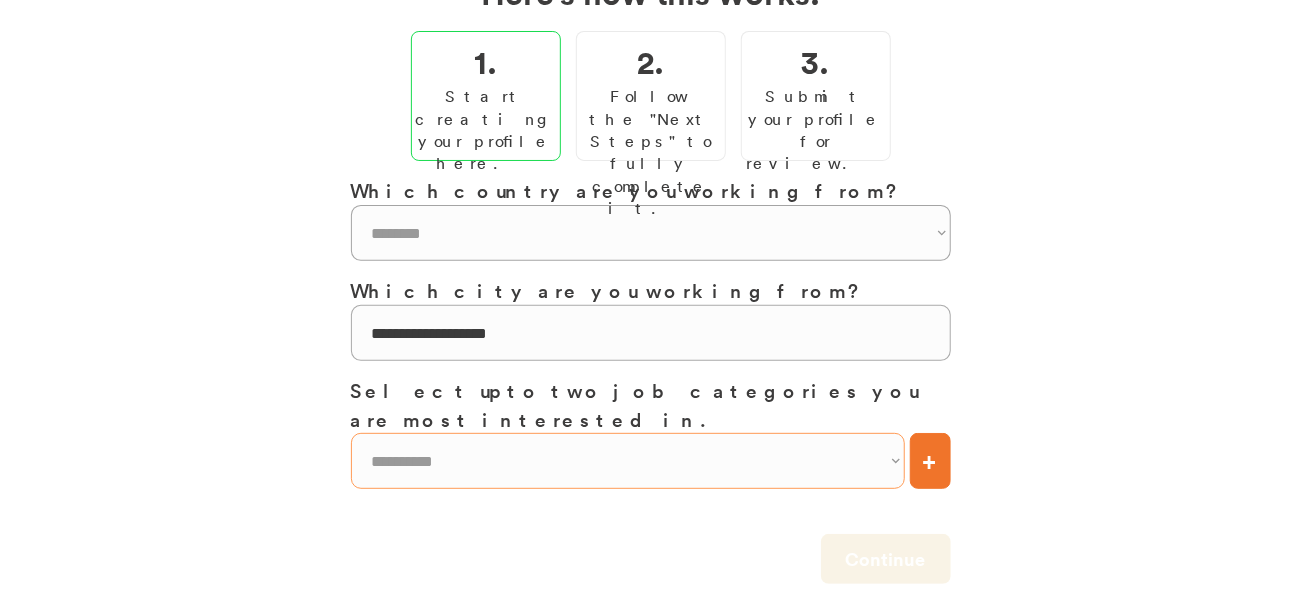 click on "[JOB_CATEGORY] [JOB_CATEGORY] [JOB_CATEGORY] [JOB_CATEGORY] [JOB_CATEGORY] [JOB_CATEGORY] [JOB_CATEGORY] [JOB_CATEGORY] [JOB_CATEGORY] [JOB_CATEGORY] [JOB_CATEGORY] [JOB_CATEGORY] [JOB_CATEGORY] [JOB_CATEGORY] [JOB_CATEGORY] [JOB_CATEGORY] [JOB_CATEGORY] [JOB_CATEGORY] [JOB_CATEGORY] [JOB_CATEGORY] [JOB_CATEGORY] [JOB_CATEGORY] [JOB_CATEGORY] [JOB_CATEGORY] [JOB_CATEGORY] [JOB_CATEGORY] [JOB_CATEGORY] [JOB_CATEGORY] [JOB_CATEGORY] [JOB_CATEGORY] [JOB_CATEGORY] [JOB_CATEGORY] [JOB_CATEGORY] [JOB_CATEGORY] [JOB_CATEGORY] [JOB_CATEGORY] [JOB_CATEGORY] [JOB_CATEGORY] [JOB_CATEGORY] [JOB_CATEGORY] [JOB_CATEGORY] [JOB_CATEGORY] [JOB_CATEGORY] [JOB_CATEGORY] [JOB_CATEGORY] [JOB_CATEGORY] [JOB_CATEGORY] [JOB_CATEGORY] [JOB_CATEGORY] [JOB_CATEGORY] [JOB_CATEGORY] [JOB_CATEGORY] [JOB_CATEGORY] [JOB_CATEGORY] [JOB_CATEGORY] [JOB_CATEGORY] [JOB_CATEGORY] [JOB_CATEGORY] [JOB_CATEGORY] [JOB_CATEGORY] [JOB_CATEGORY] [JOB_CATEGORY] [JOB_CATEGORY] [JOB_CATEGORY] [JOB_CATEGORY] [JOB_CATEGORY] [JOB_CATEGORY]" at bounding box center [628, 461] 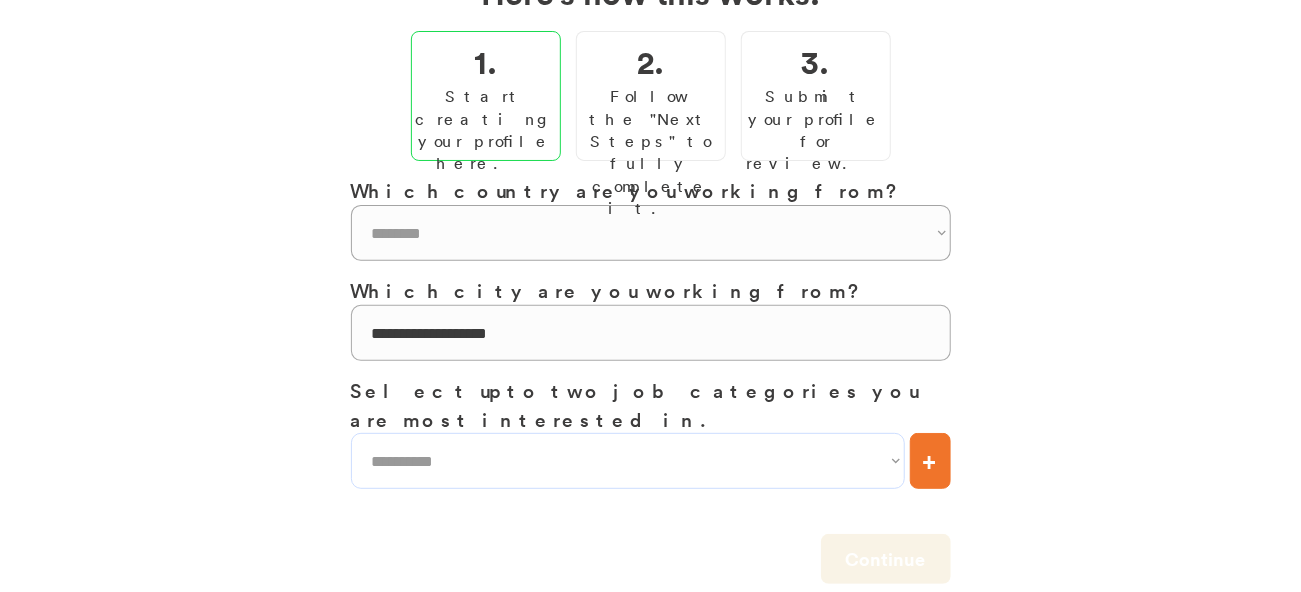 click on "[JOB_CATEGORY] [JOB_CATEGORY] [JOB_CATEGORY] [JOB_CATEGORY] [JOB_CATEGORY] [JOB_CATEGORY] [JOB_CATEGORY] [JOB_CATEGORY] [JOB_CATEGORY] [JOB_CATEGORY] [JOB_CATEGORY] [JOB_CATEGORY] [JOB_CATEGORY] [JOB_CATEGORY] [JOB_CATEGORY] [JOB_CATEGORY] [JOB_CATEGORY] [JOB_CATEGORY] [JOB_CATEGORY] [JOB_CATEGORY] [JOB_CATEGORY] [JOB_CATEGORY] [JOB_CATEGORY] [JOB_CATEGORY] [JOB_CATEGORY] [JOB_CATEGORY] [JOB_CATEGORY] [JOB_CATEGORY] [JOB_CATEGORY] [JOB_CATEGORY] [JOB_CATEGORY] [JOB_CATEGORY] [JOB_CATEGORY] [JOB_CATEGORY] [JOB_CATEGORY] [JOB_CATEGORY] [JOB_CATEGORY] [JOB_CATEGORY] [JOB_CATEGORY] [JOB_CATEGORY] [JOB_CATEGORY] [JOB_CATEGORY] [JOB_CATEGORY] [JOB_CATEGORY] [JOB_CATEGORY] [JOB_CATEGORY] [JOB_CATEGORY] [JOB_CATEGORY] [JOB_CATEGORY] [JOB_CATEGORY] [JOB_CATEGORY] [JOB_CATEGORY] [JOB_CATEGORY] [JOB_CATEGORY] [JOB_CATEGORY] [JOB_CATEGORY] [JOB_CATEGORY] [JOB_CATEGORY] [JOB_CATEGORY] [JOB_CATEGORY] [JOB_CATEGORY] [JOB_CATEGORY] [JOB_CATEGORY] [JOB_CATEGORY] [JOB_CATEGORY] [JOB_CATEGORY] [JOB_CATEGORY]" at bounding box center (628, 461) 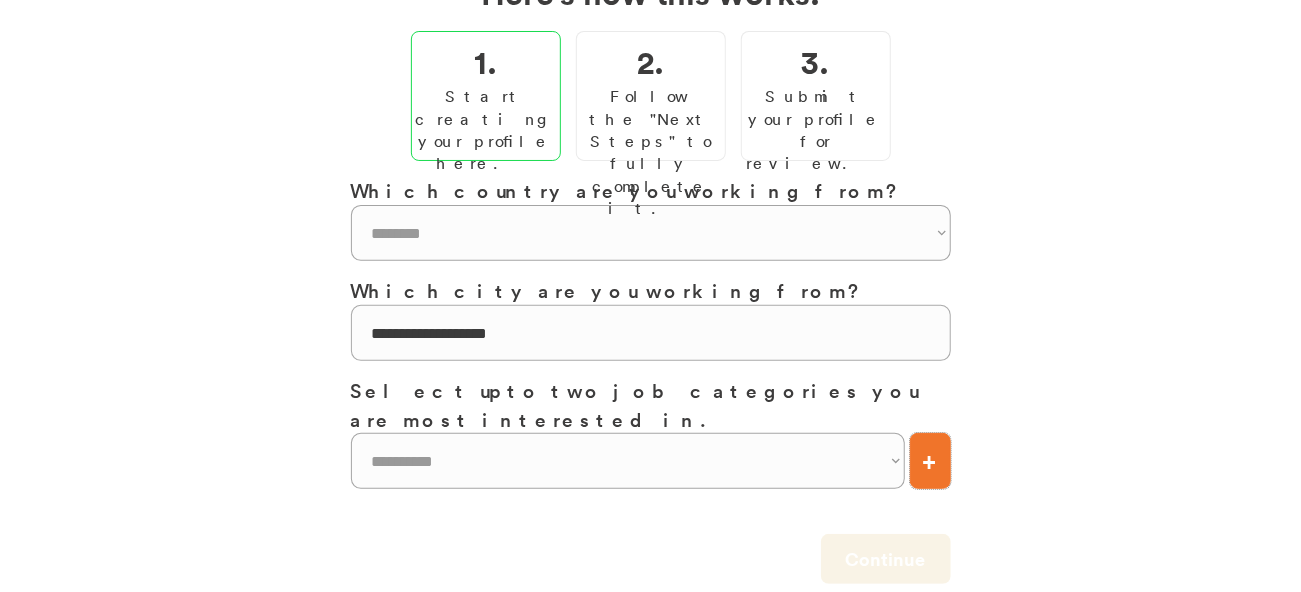 click on "+" at bounding box center [930, 461] 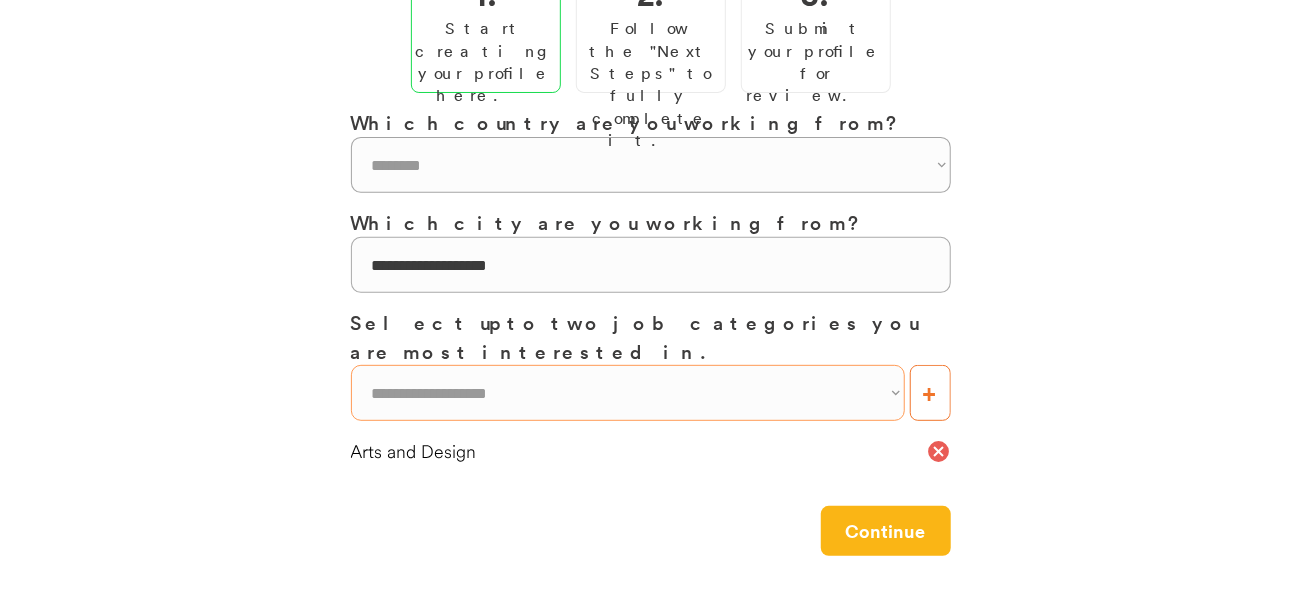 scroll, scrollTop: 300, scrollLeft: 0, axis: vertical 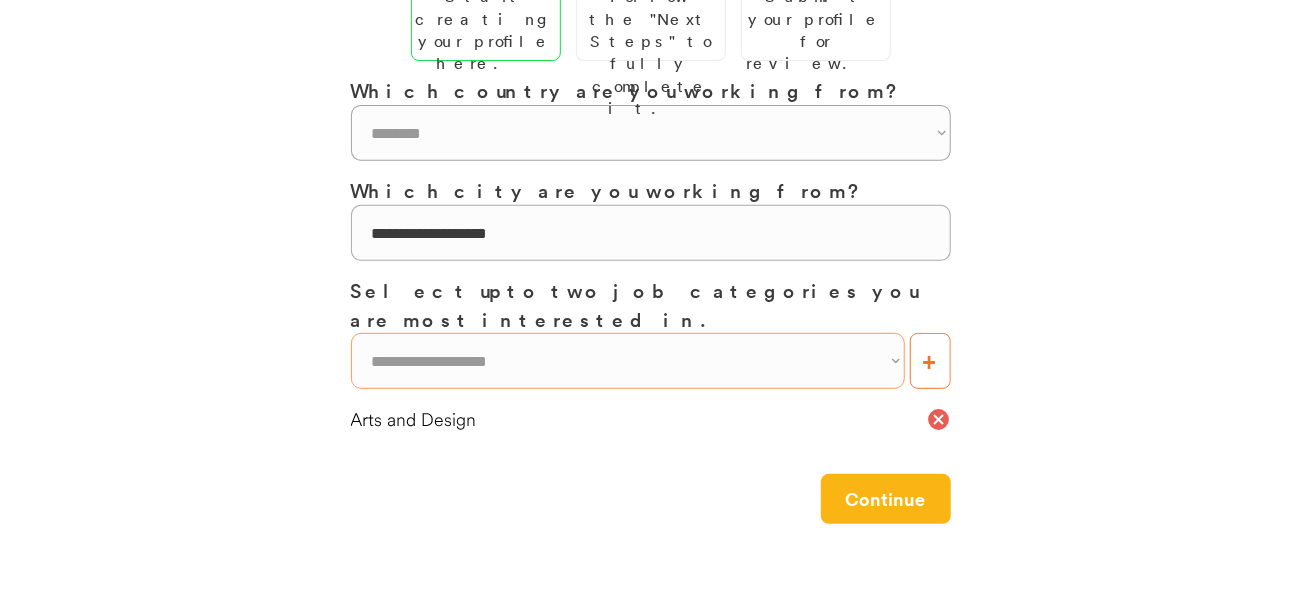 click on "[JOB_CATEGORY] [JOB_CATEGORY] [JOB_CATEGORY] [JOB_CATEGORY] [JOB_CATEGORY] [JOB_CATEGORY] [JOB_CATEGORY] [JOB_CATEGORY] [JOB_CATEGORY] [JOB_CATEGORY] [JOB_CATEGORY] [JOB_CATEGORY] [JOB_CATEGORY] [JOB_CATEGORY] [JOB_CATEGORY] [JOB_CATEGORY] [JOB_CATEGORY] [JOB_CATEGORY] [JOB_CATEGORY] [JOB_CATEGORY] [JOB_CATEGORY] [JOB_CATEGORY] [JOB_CATEGORY] [JOB_CATEGORY] [JOB_CATEGORY] [JOB_CATEGORY] [JOB_CATEGORY] [JOB_CATEGORY] [JOB_CATEGORY] [JOB_CATEGORY] [JOB_CATEGORY] [JOB_CATEGORY] [JOB_CATEGORY] [JOB_CATEGORY] [JOB_CATEGORY] [JOB_CATEGORY] [JOB_CATEGORY] [JOB_CATEGORY] [JOB_CATEGORY] [JOB_CATEGORY] [JOB_CATEGORY] [JOB_CATEGORY] [JOB_CATEGORY] [JOB_CATEGORY] [JOB_CATEGORY] [JOB_CATEGORY] [JOB_CATEGORY] [JOB_CATEGORY] [JOB_CATEGORY] [JOB_CATEGORY] [JOB_CATEGORY] [JOB_CATEGORY] [JOB_CATEGORY] [JOB_CATEGORY] [JOB_CATEGORY] [JOB_CATEGORY] [JOB_CATEGORY] [JOB_CATEGORY] [JOB_CATEGORY] [JOB_CATEGORY] [JOB_CATEGORY] [JOB_CATEGORY] [JOB_CATEGORY] [JOB_CATEGORY] [JOB_CATEGORY] [JOB_CATEGORY] [JOB_CATEGORY]" at bounding box center [628, 361] 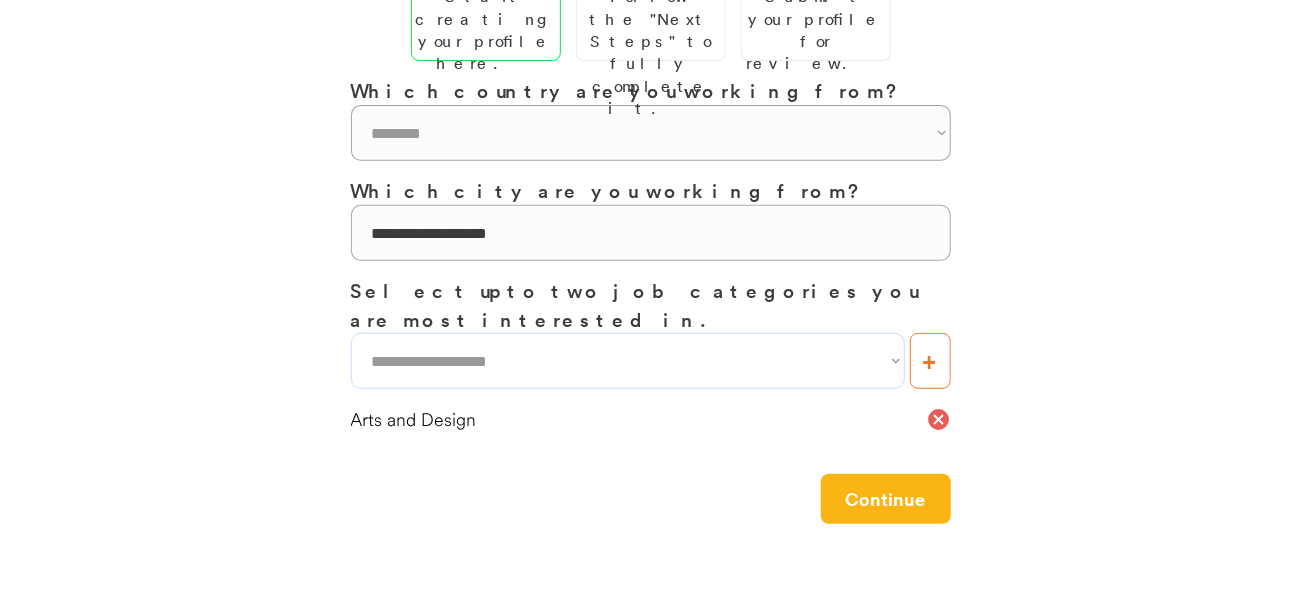select on "[REDACTED]" 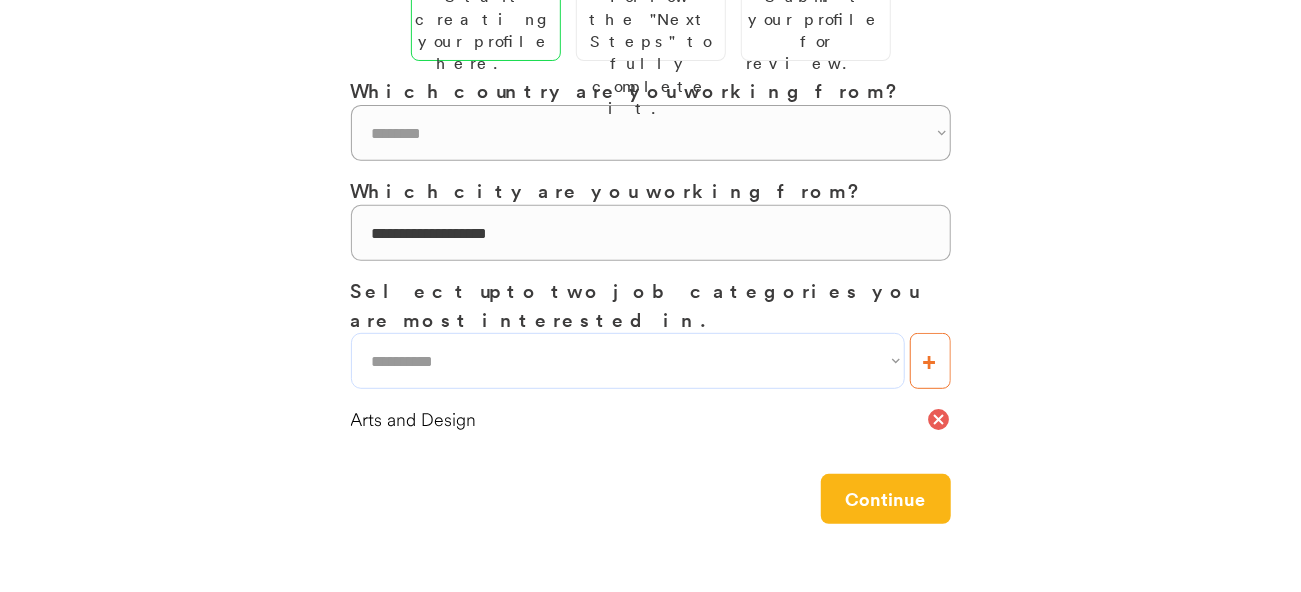 click on "[JOB_CATEGORY] [JOB_CATEGORY] [JOB_CATEGORY] [JOB_CATEGORY] [JOB_CATEGORY] [JOB_CATEGORY] [JOB_CATEGORY] [JOB_CATEGORY] [JOB_CATEGORY] [JOB_CATEGORY] [JOB_CATEGORY] [JOB_CATEGORY] [JOB_CATEGORY] [JOB_CATEGORY] [JOB_CATEGORY] [JOB_CATEGORY] [JOB_CATEGORY] [JOB_CATEGORY] [JOB_CATEGORY] [JOB_CATEGORY] [JOB_CATEGORY] [JOB_CATEGORY] [JOB_CATEGORY] [JOB_CATEGORY] [JOB_CATEGORY] [JOB_CATEGORY] [JOB_CATEGORY] [JOB_CATEGORY] [JOB_CATEGORY] [JOB_CATEGORY] [JOB_CATEGORY] [JOB_CATEGORY] [JOB_CATEGORY] [JOB_CATEGORY] [JOB_CATEGORY] [JOB_CATEGORY] [JOB_CATEGORY] [JOB_CATEGORY] [JOB_CATEGORY] [JOB_CATEGORY] [JOB_CATEGORY] [JOB_CATEGORY] [JOB_CATEGORY] [JOB_CATEGORY] [JOB_CATEGORY] [JOB_CATEGORY] [JOB_CATEGORY] [JOB_CATEGORY] [JOB_CATEGORY] [JOB_CATEGORY] [JOB_CATEGORY] [JOB_CATEGORY] [JOB_CATEGORY] [JOB_CATEGORY] [JOB_CATEGORY] [JOB_CATEGORY] [JOB_CATEGORY] [JOB_CATEGORY] [JOB_CATEGORY] [JOB_CATEGORY] [JOB_CATEGORY] [JOB_CATEGORY] [JOB_CATEGORY] [JOB_CATEGORY] [JOB_CATEGORY] [JOB_CATEGORY] [JOB_CATEGORY]" at bounding box center [628, 361] 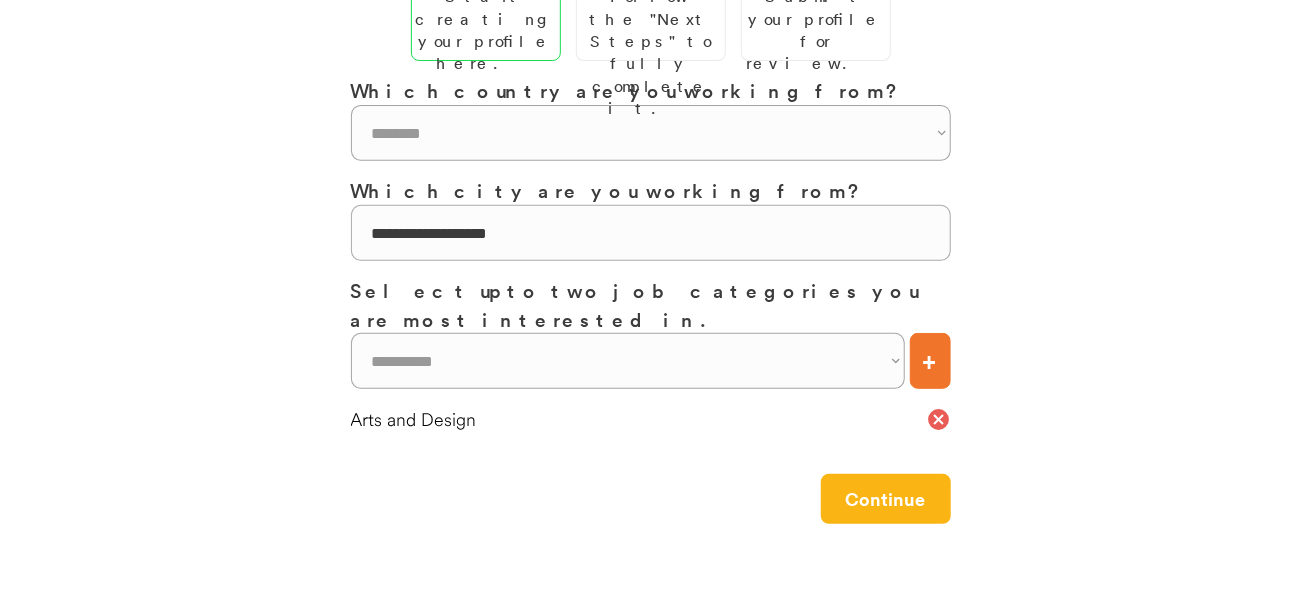 click on "+" at bounding box center (930, 361) 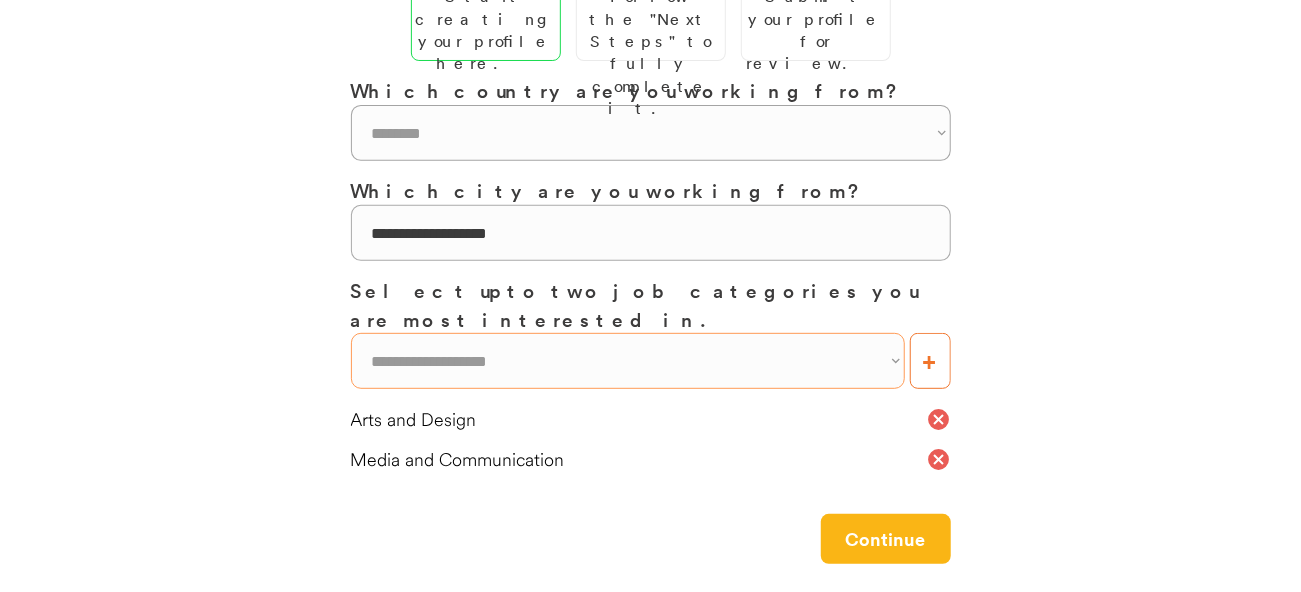 click on "[JOB_CATEGORY] [JOB_CATEGORY] [JOB_CATEGORY] [JOB_CATEGORY] [JOB_CATEGORY] [JOB_CATEGORY] [JOB_CATEGORY] [JOB_CATEGORY] [JOB_CATEGORY] [JOB_CATEGORY] [JOB_CATEGORY] [JOB_CATEGORY] [JOB_CATEGORY] [JOB_CATEGORY] [JOB_CATEGORY] [JOB_CATEGORY] [JOB_CATEGORY] [JOB_CATEGORY] [JOB_CATEGORY] [JOB_CATEGORY] [JOB_CATEGORY] [JOB_CATEGORY] [JOB_CATEGORY] [JOB_CATEGORY] [JOB_CATEGORY] [JOB_CATEGORY] [JOB_CATEGORY] [JOB_CATEGORY] [JOB_CATEGORY] [JOB_CATEGORY] [JOB_CATEGORY] [JOB_CATEGORY] [JOB_CATEGORY] [JOB_CATEGORY] [JOB_CATEGORY] [JOB_CATEGORY] [JOB_CATEGORY] [JOB_CATEGORY] [JOB_CATEGORY] [JOB_CATEGORY] [JOB_CATEGORY] [JOB_CATEGORY] [JOB_CATEGORY] [JOB_CATEGORY] [JOB_CATEGORY] [JOB_CATEGORY] [JOB_CATEGORY] [JOB_CATEGORY] [JOB_CATEGORY] [JOB_CATEGORY] [JOB_CATEGORY] [JOB_CATEGORY] [JOB_CATEGORY] [JOB_CATEGORY] [JOB_CATEGORY] [JOB_CATEGORY] [JOB_CATEGORY] [JOB_CATEGORY] [JOB_CATEGORY] [JOB_CATEGORY] [JOB_CATEGORY] [JOB_CATEGORY] [JOB_CATEGORY] [JOB_CATEGORY] [JOB_CATEGORY] [JOB_CATEGORY] [JOB_CATEGORY]" at bounding box center [628, 361] 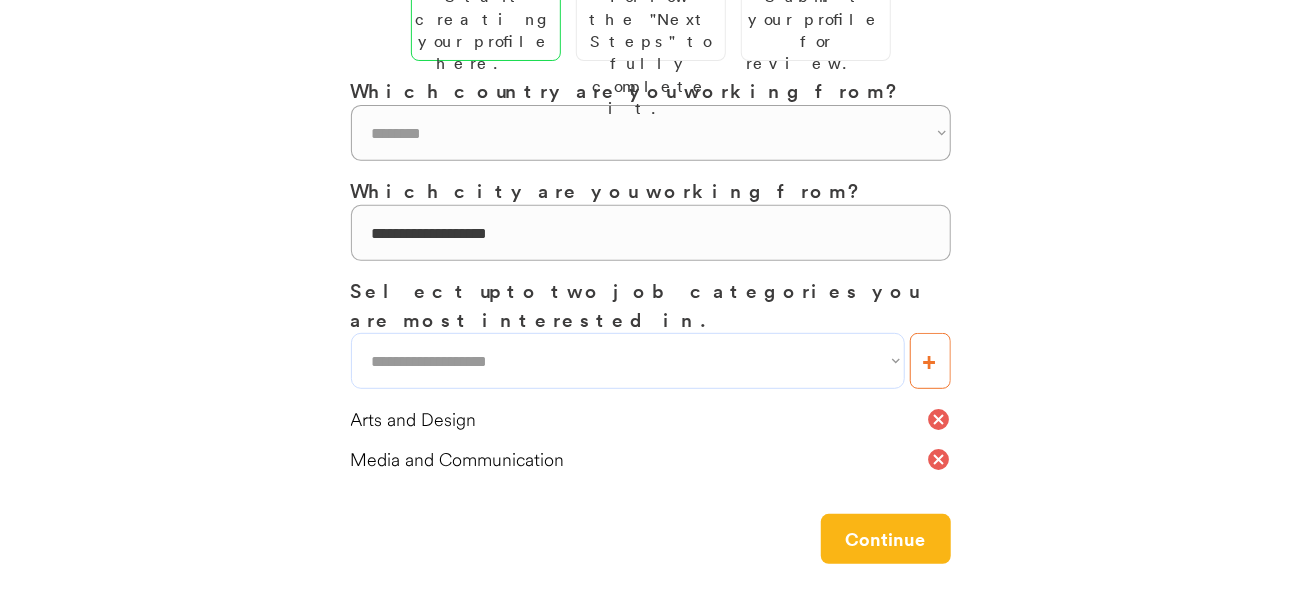 click on "33% 33% Step 1. Start creating your profile here. Welcome [FIRST] [LAST]!
Here's how this works. 1. Start creating your profile here. 2. Follow the "Next Steps" to fully complete it. 3. Submit your profile for review. Which country are you working from? [COUNTRY] [COUNTRY] [COUNTRY] [COUNTRY] [COUNTRY] [COUNTRY] [COUNTRY] [COUNTRY] [COUNTRY] [COUNTRY] [COUNTRY] [COUNTRY] [COUNTRY] [COUNTRY] [COUNTRY] Which city are you working from? Select up to two job categories you are most interested in. [JOB_CATEGORY] [JOB_CATEGORY] [JOB_CATEGORY] [JOB_CATEGORY] [JOB_CATEGORY] [JOB_CATEGORY] [JOB_CATEGORY] [JOB_CATEGORY] [JOB_CATEGORY] [JOB_CATEGORY] [JOB_CATEGORY] [JOB_CATEGORY] [JOB_CATEGORY] [JOB_CATEGORY] [JOB_CATEGORY] [JOB_CATEGORY] [JOB_CATEGORY] [JOB_CATEGORY] [JOB_CATEGORY] [JOB_CATEGORY] [JOB_CATEGORY] [JOB_CATEGORY] [JOB_CATEGORY] [JOB_CATEGORY] [JOB_CATEGORY] [JOB_CATEGORY] [JOB_CATEGORY] [JOB_CATEGORY] [JOB_CATEGORY] [JOB_CATEGORY] [JOB_CATEGORY] [JOB_CATEGORY]" at bounding box center (650, 243) 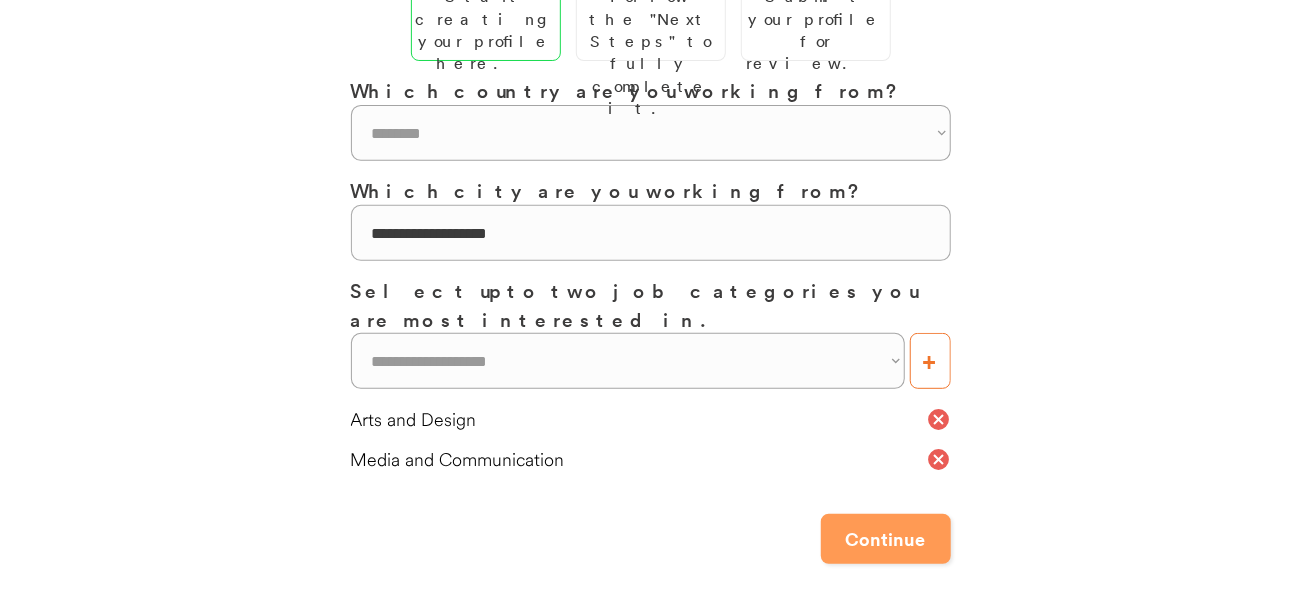 click on "Continue" at bounding box center [886, 539] 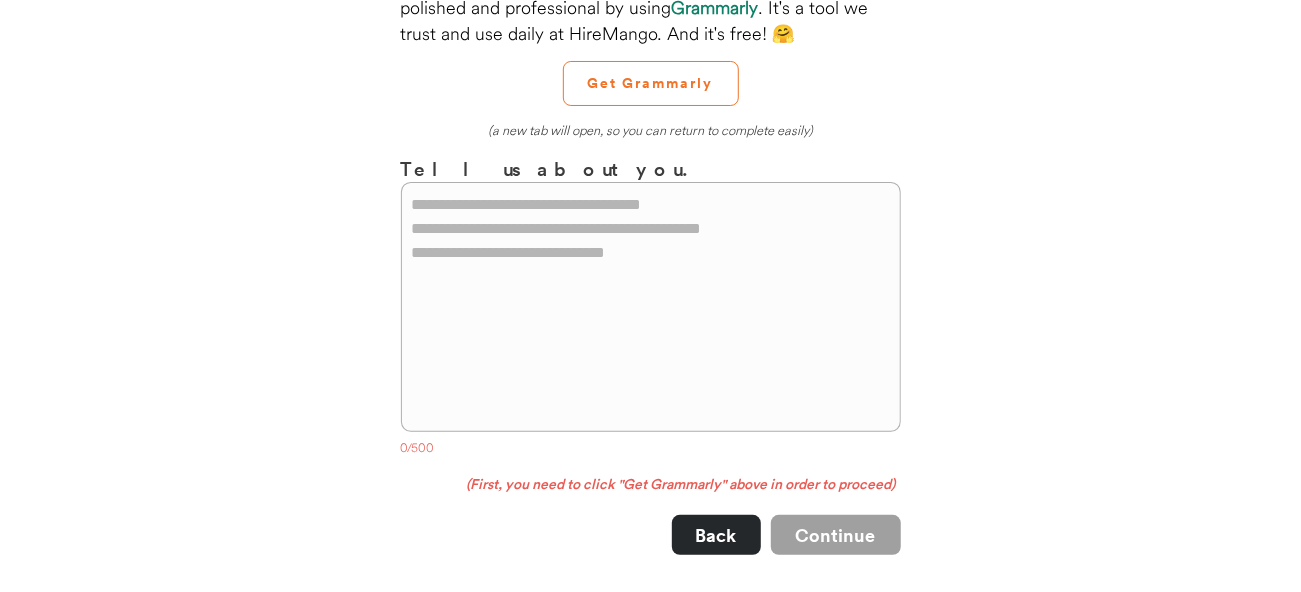 scroll, scrollTop: 100, scrollLeft: 0, axis: vertical 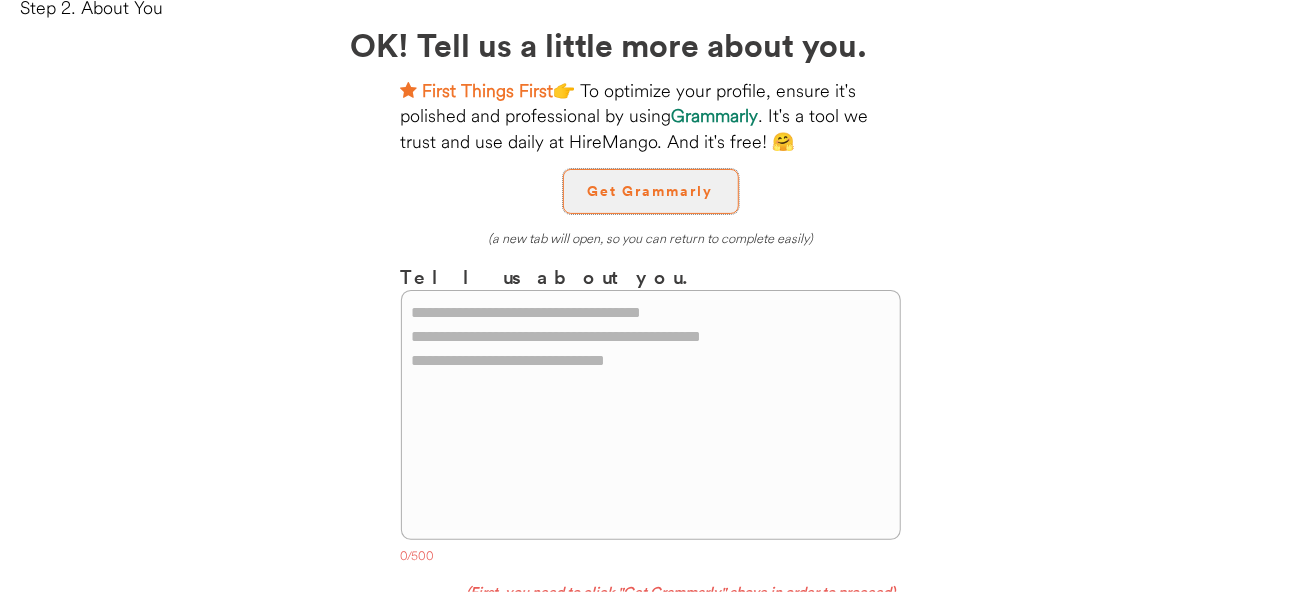 click on "Get Grammarly" at bounding box center (651, 191) 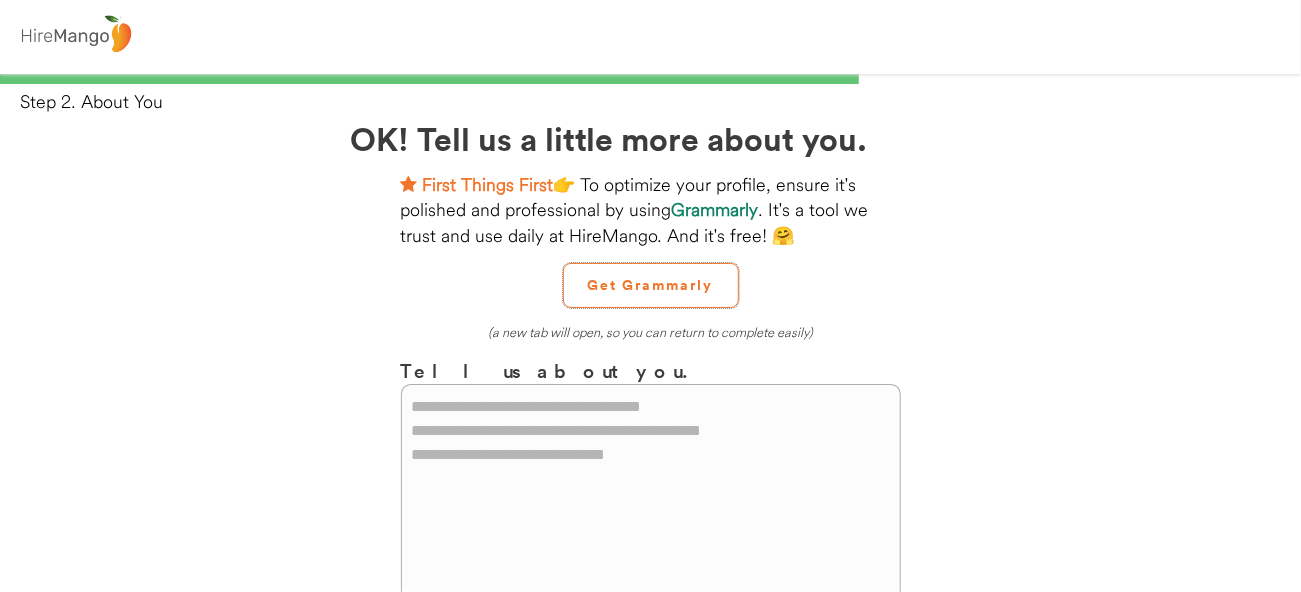 scroll, scrollTop: 0, scrollLeft: 0, axis: both 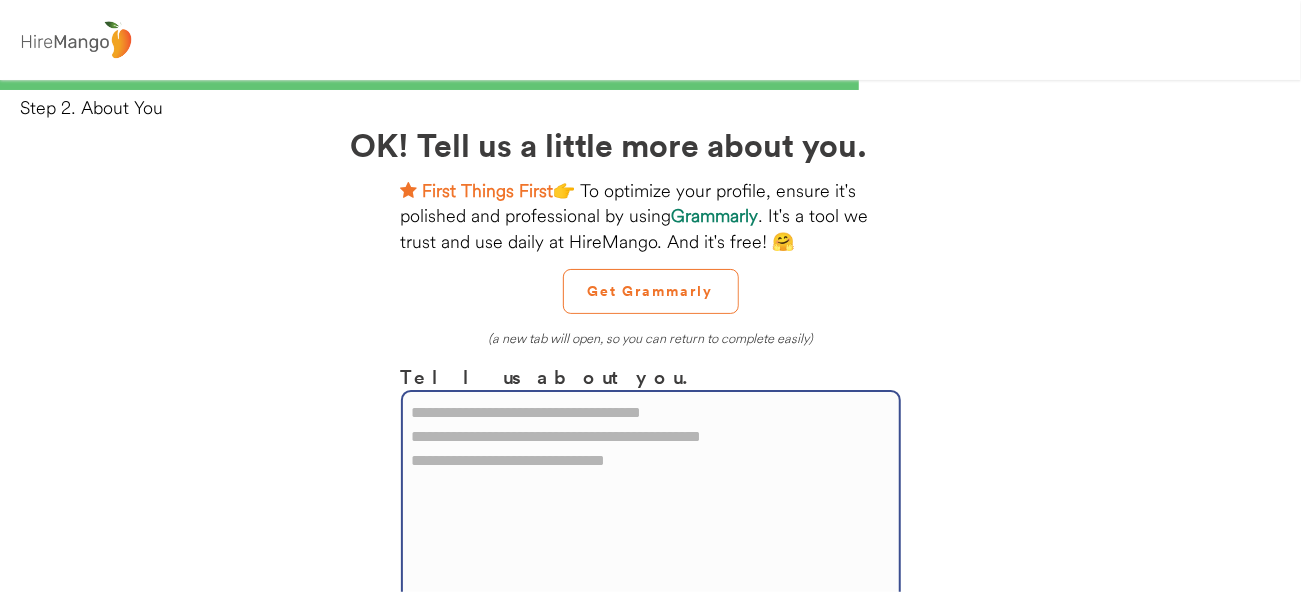 click at bounding box center [651, 515] 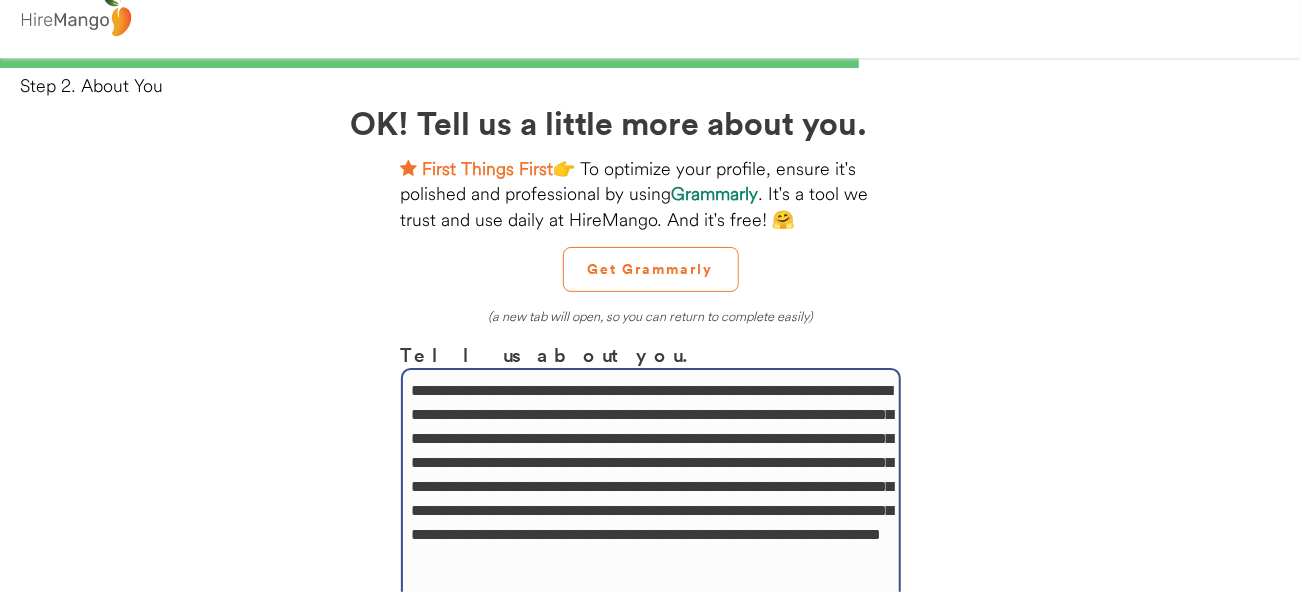 scroll, scrollTop: 222, scrollLeft: 0, axis: vertical 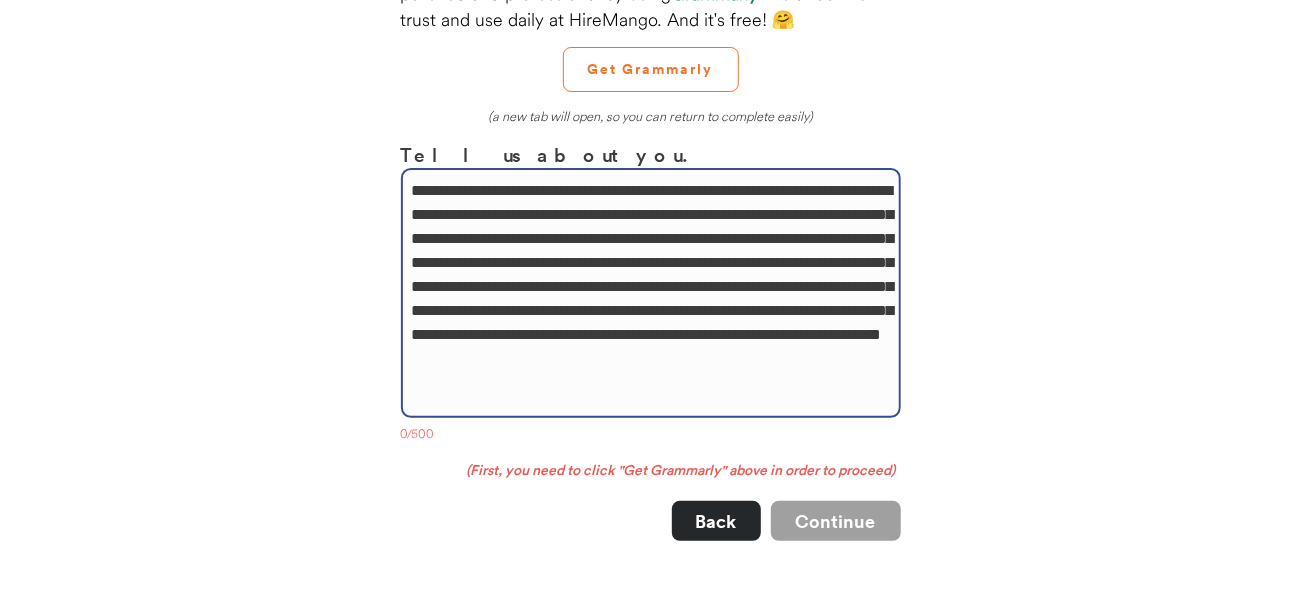 click on "[REDACTED]" at bounding box center (651, 293) 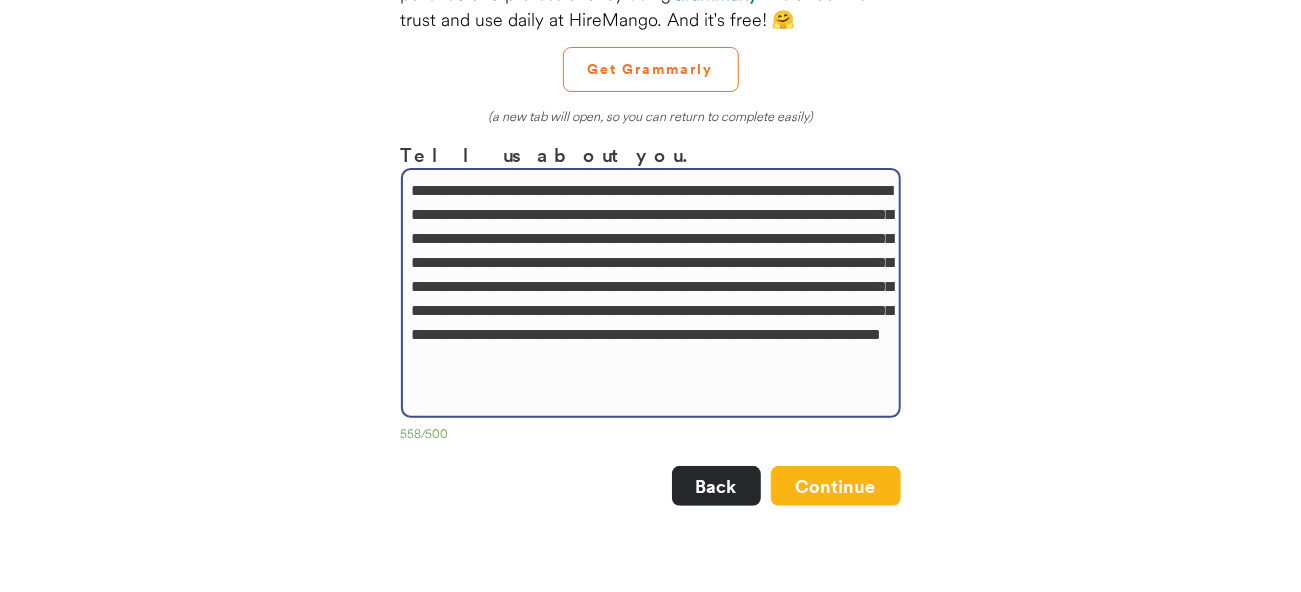 click on "[REDACTED]" at bounding box center (651, 293) 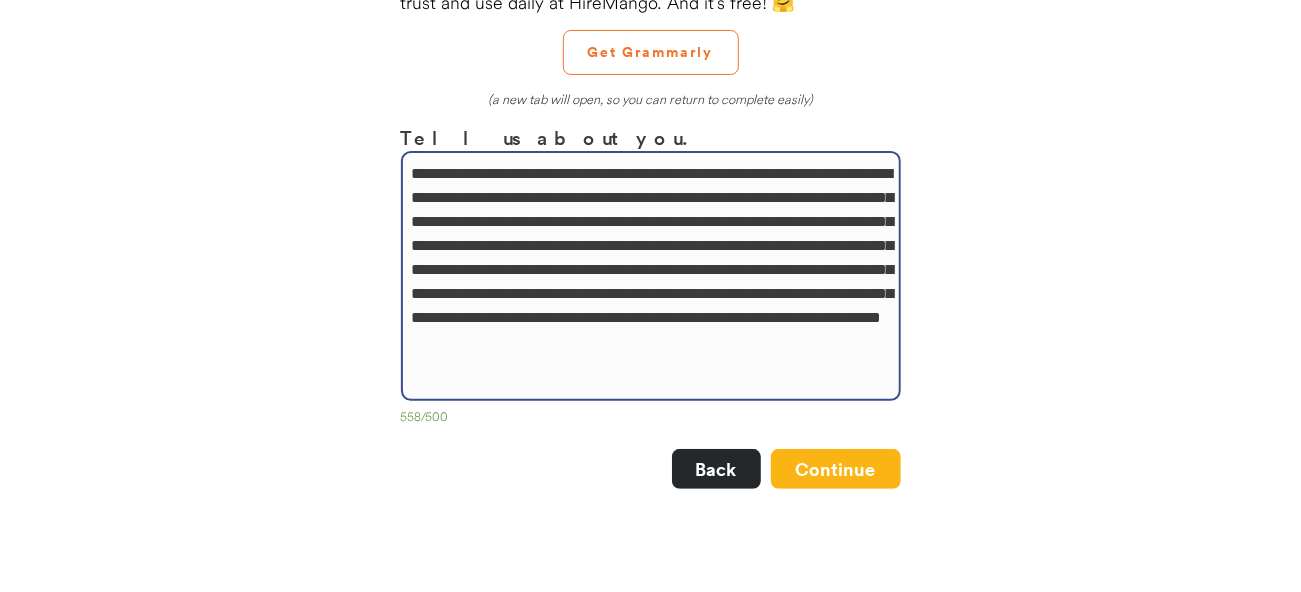 scroll, scrollTop: 122, scrollLeft: 0, axis: vertical 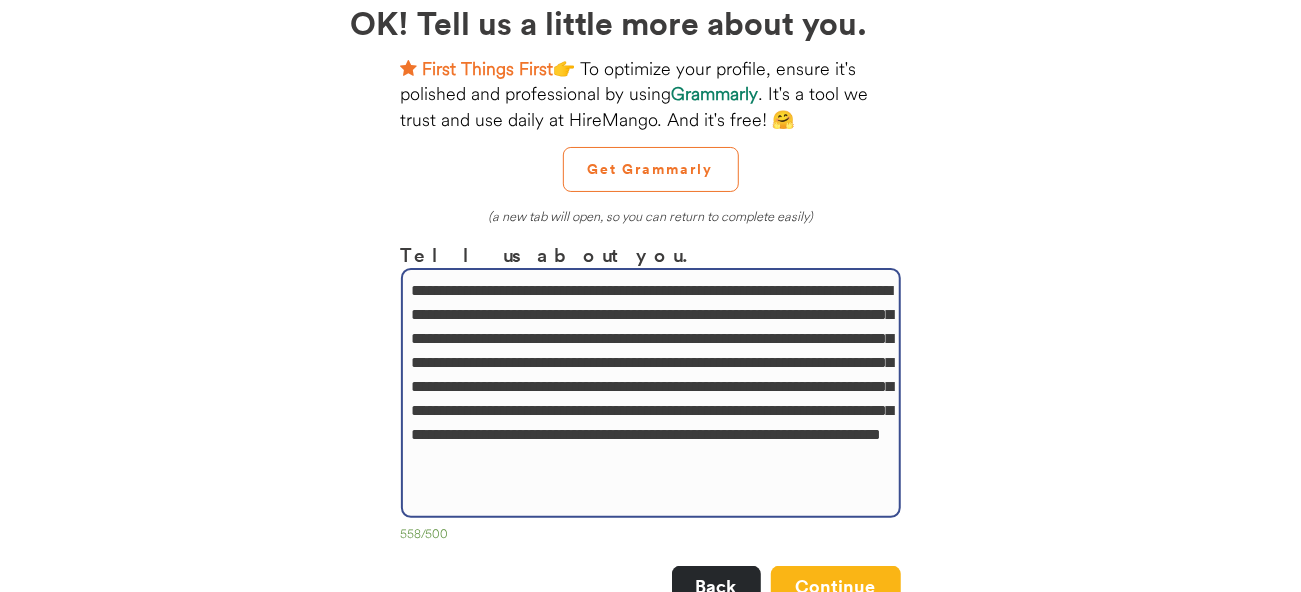 click on "[REDACTED]" at bounding box center (651, 393) 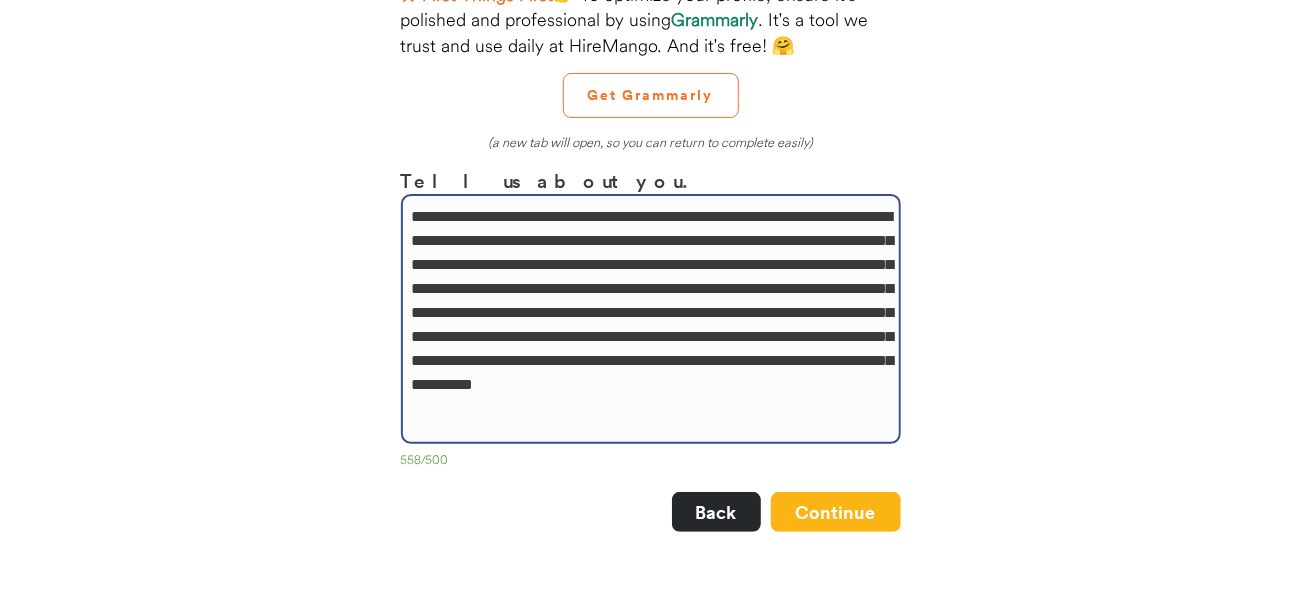 scroll, scrollTop: 222, scrollLeft: 0, axis: vertical 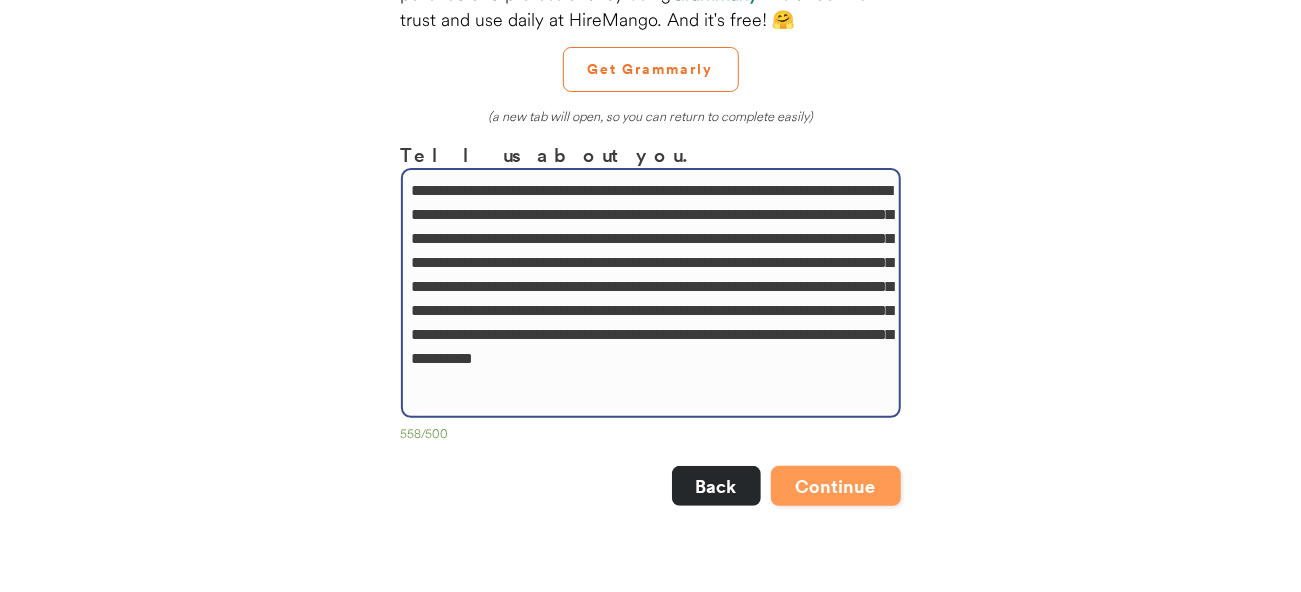type on "[REDACTED]" 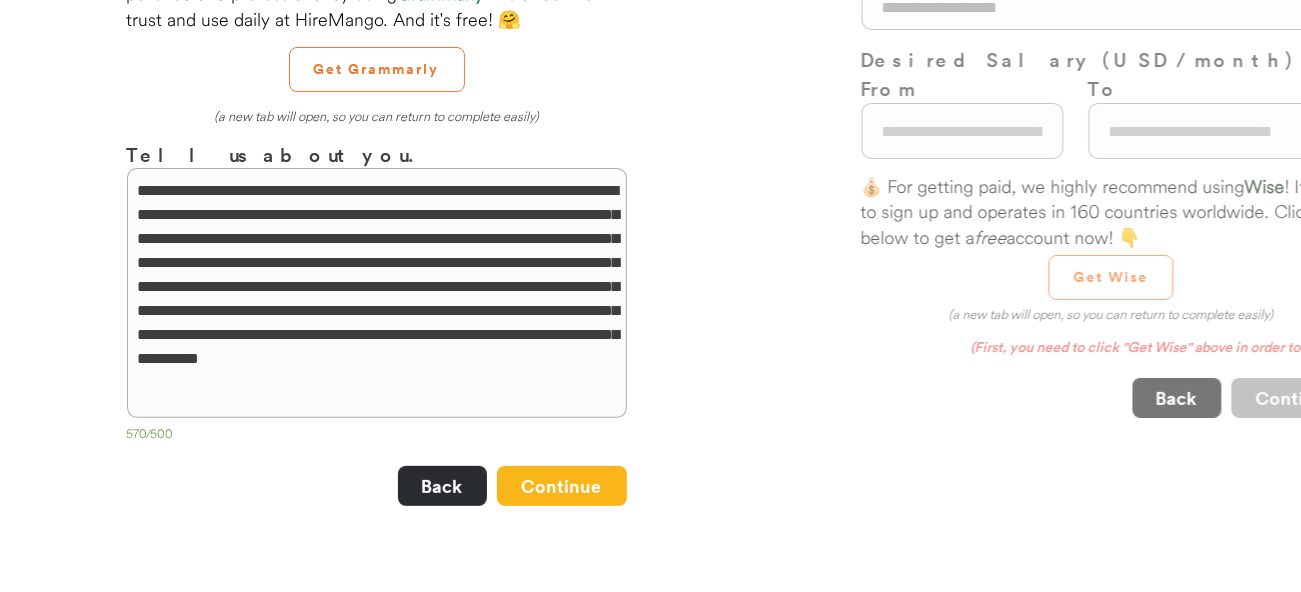 scroll, scrollTop: 0, scrollLeft: 0, axis: both 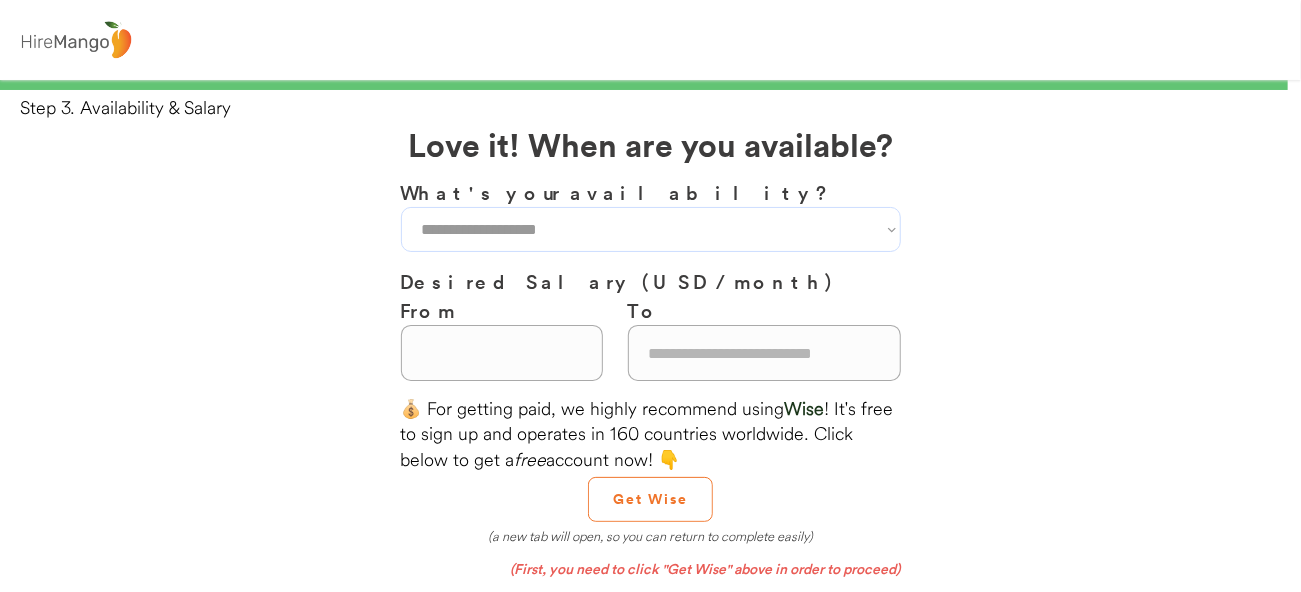 click on "[COUNTRY] [COUNTRY] [COUNTRY] [COUNTRY] [COUNTRY] [COUNTRY]" at bounding box center (651, 229) 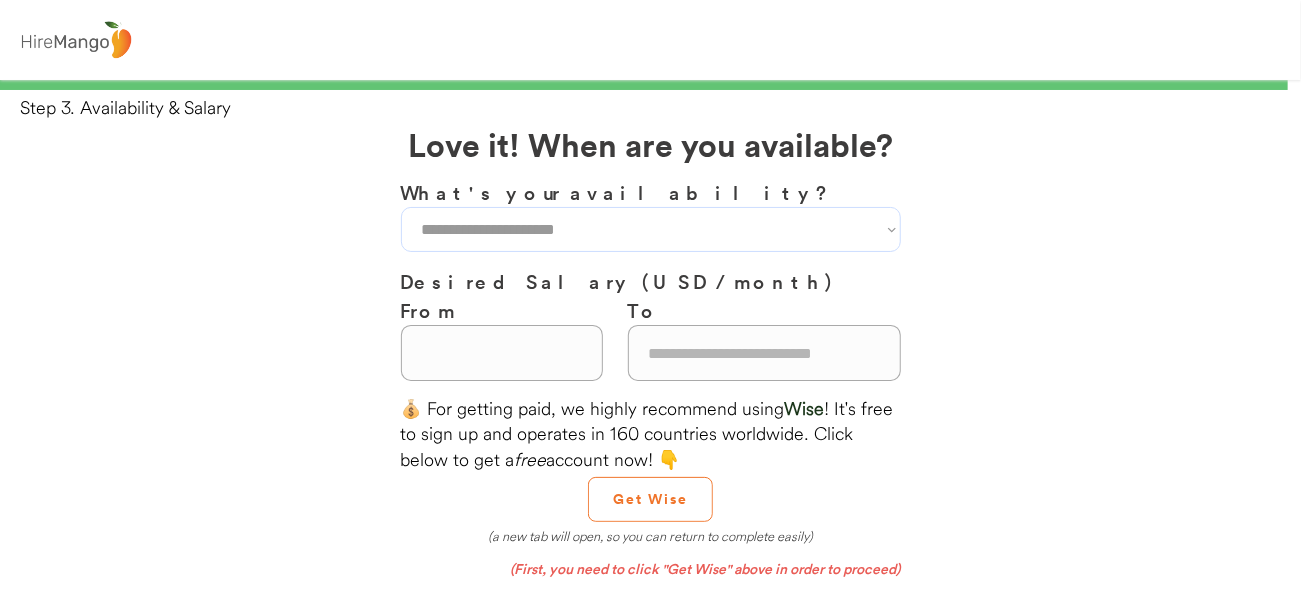 click on "[COUNTRY] [COUNTRY] [COUNTRY] [COUNTRY] [COUNTRY] [COUNTRY]" at bounding box center [651, 229] 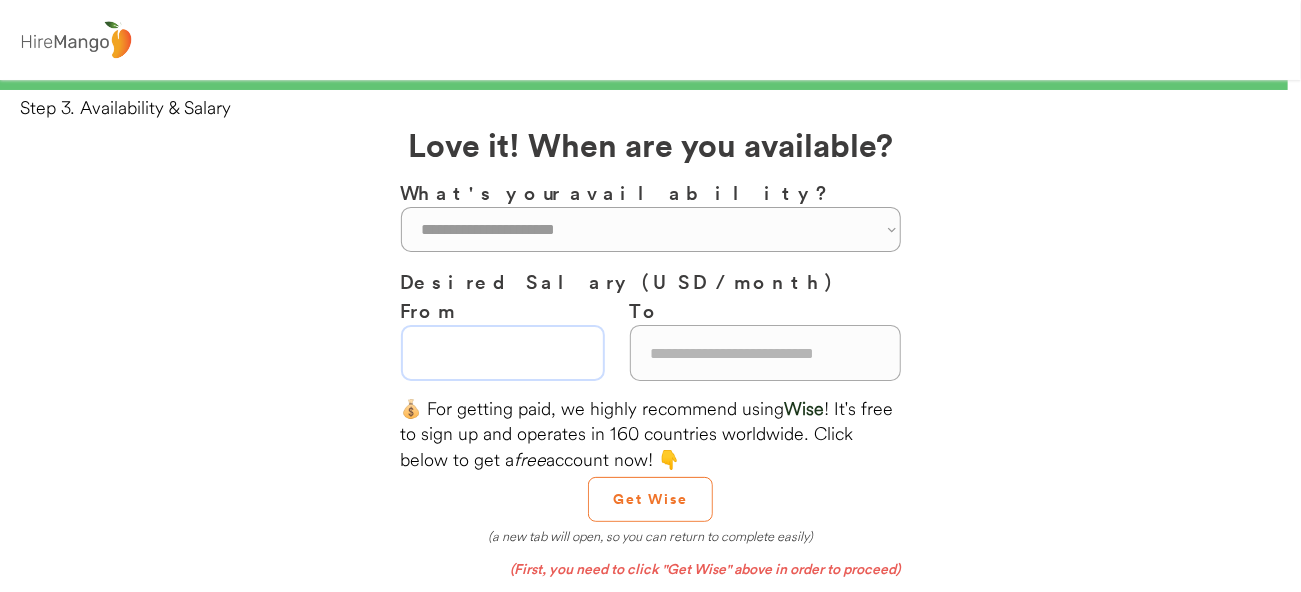 click at bounding box center (503, 353) 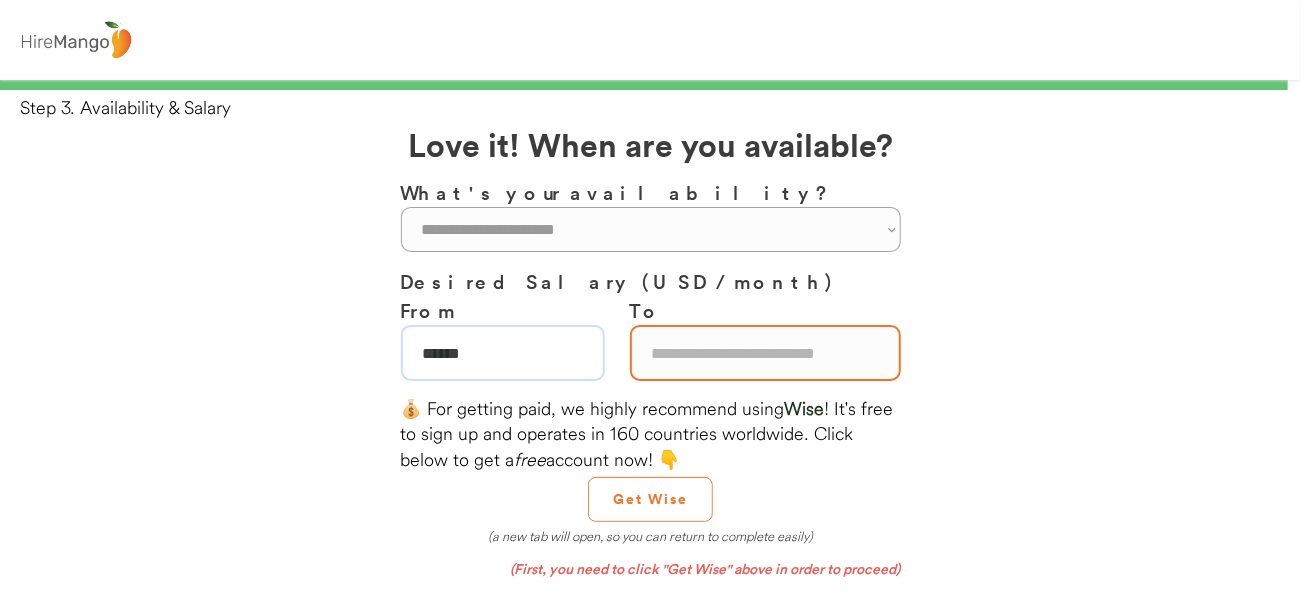 type on "******" 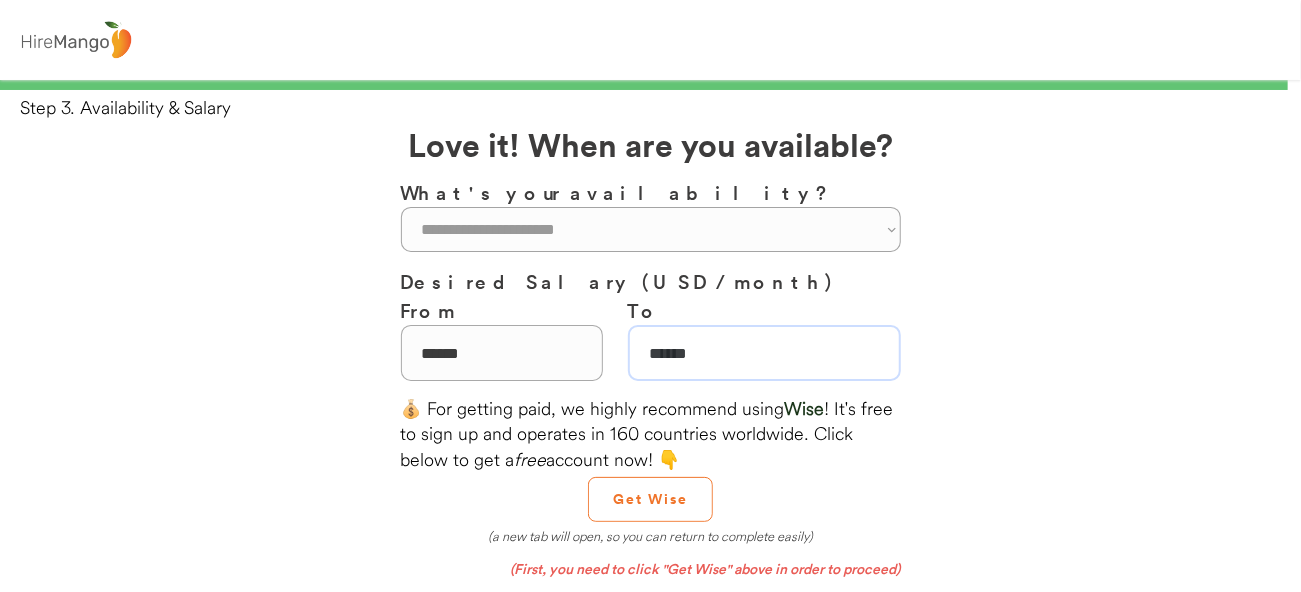 scroll, scrollTop: 100, scrollLeft: 0, axis: vertical 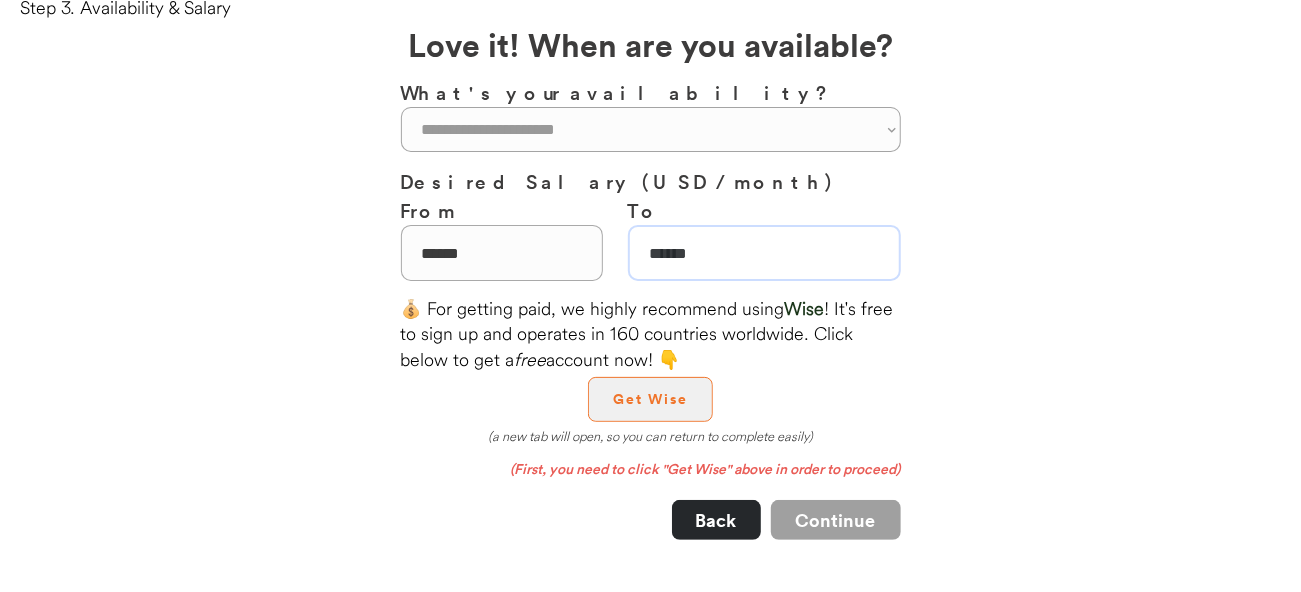 type on "******" 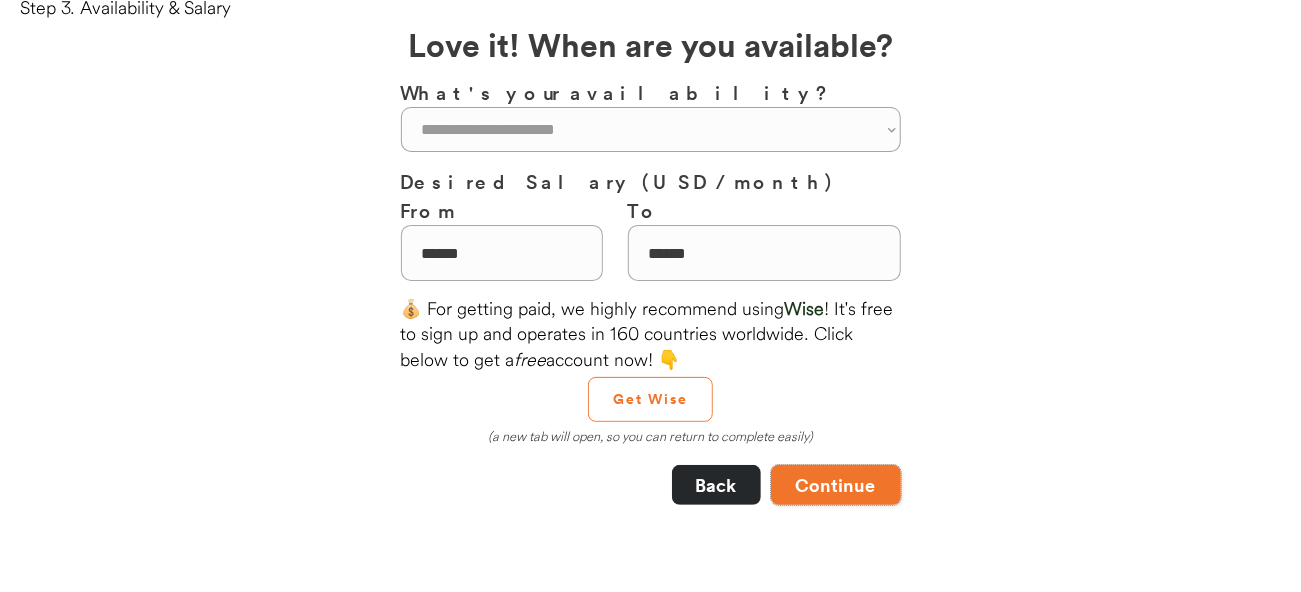 click on "Continue" at bounding box center [836, 485] 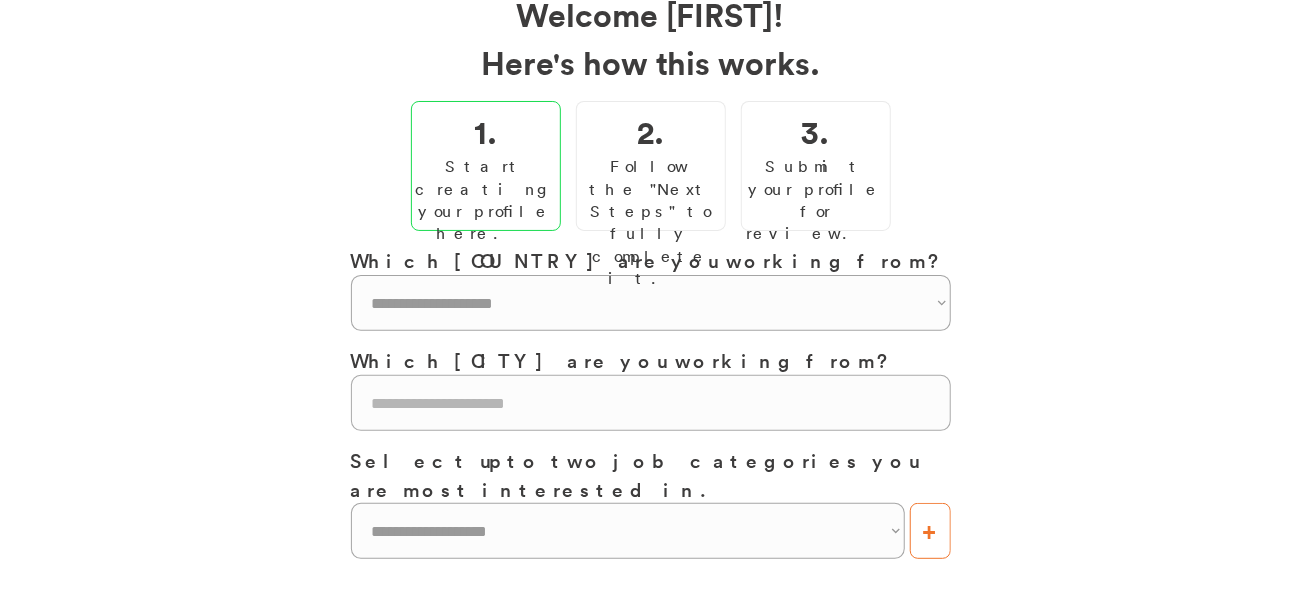 scroll, scrollTop: 100, scrollLeft: 0, axis: vertical 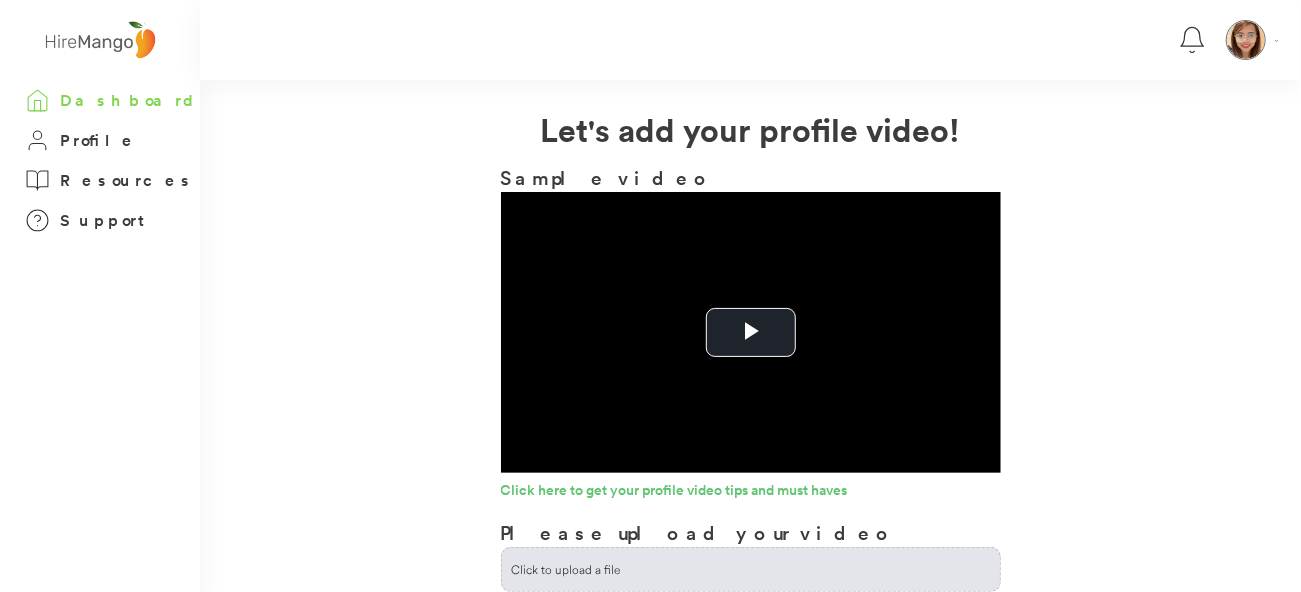 click on "Dashboard" at bounding box center [130, 100] 